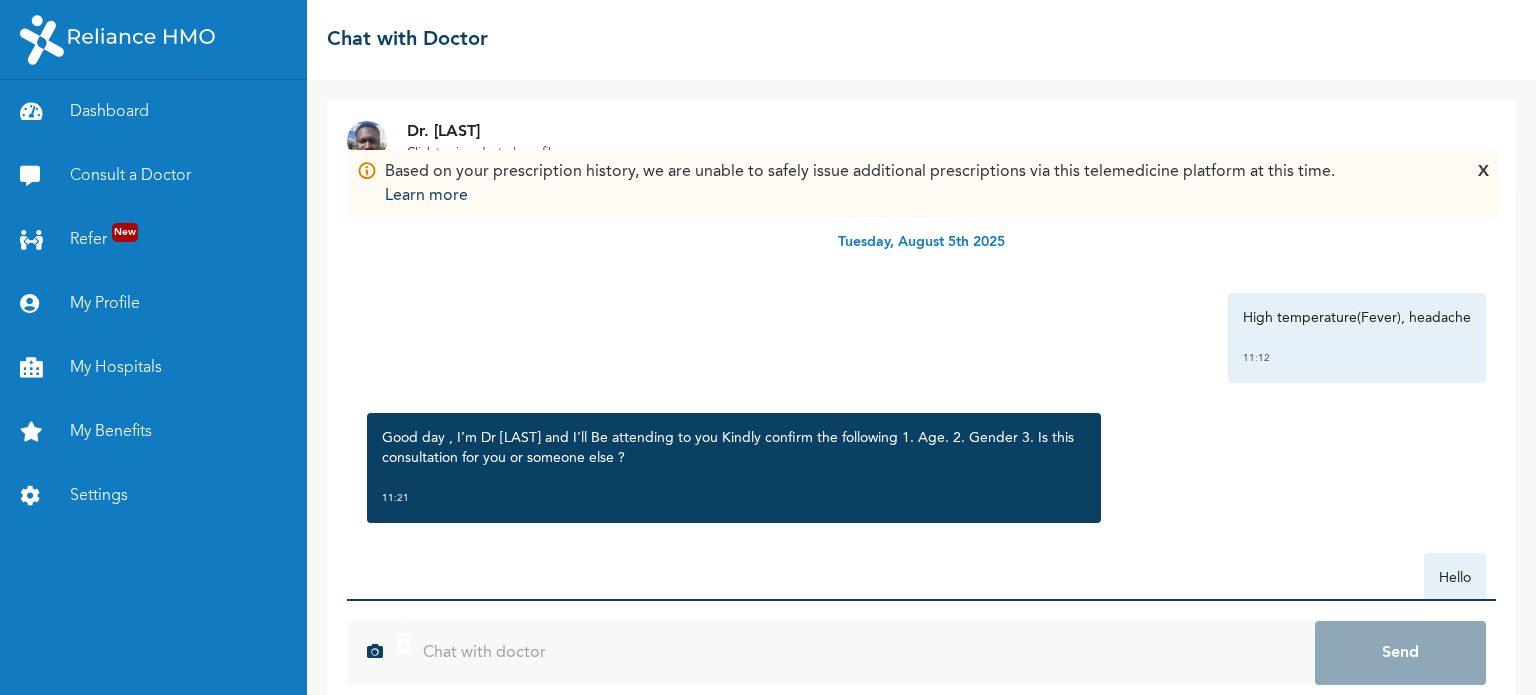 scroll, scrollTop: 0, scrollLeft: 0, axis: both 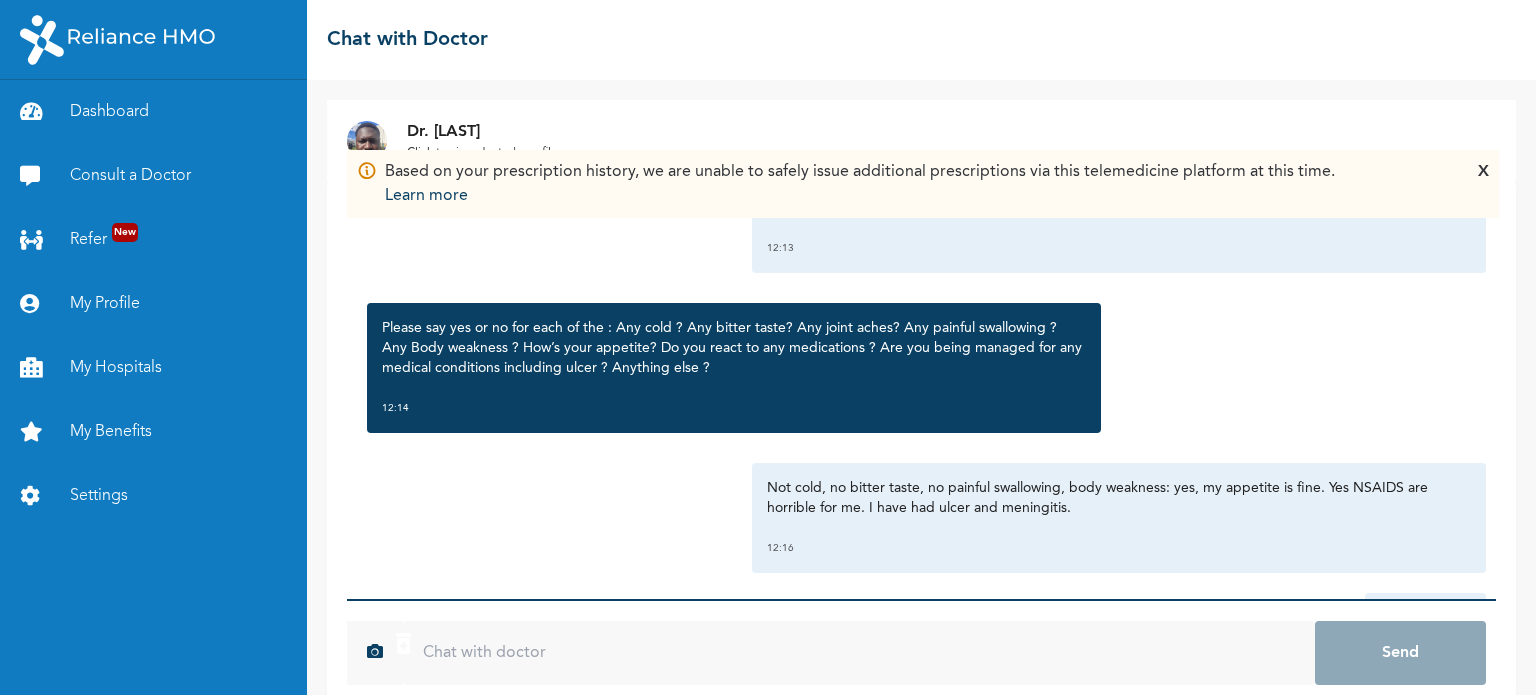 click on "X" at bounding box center (1483, 184) 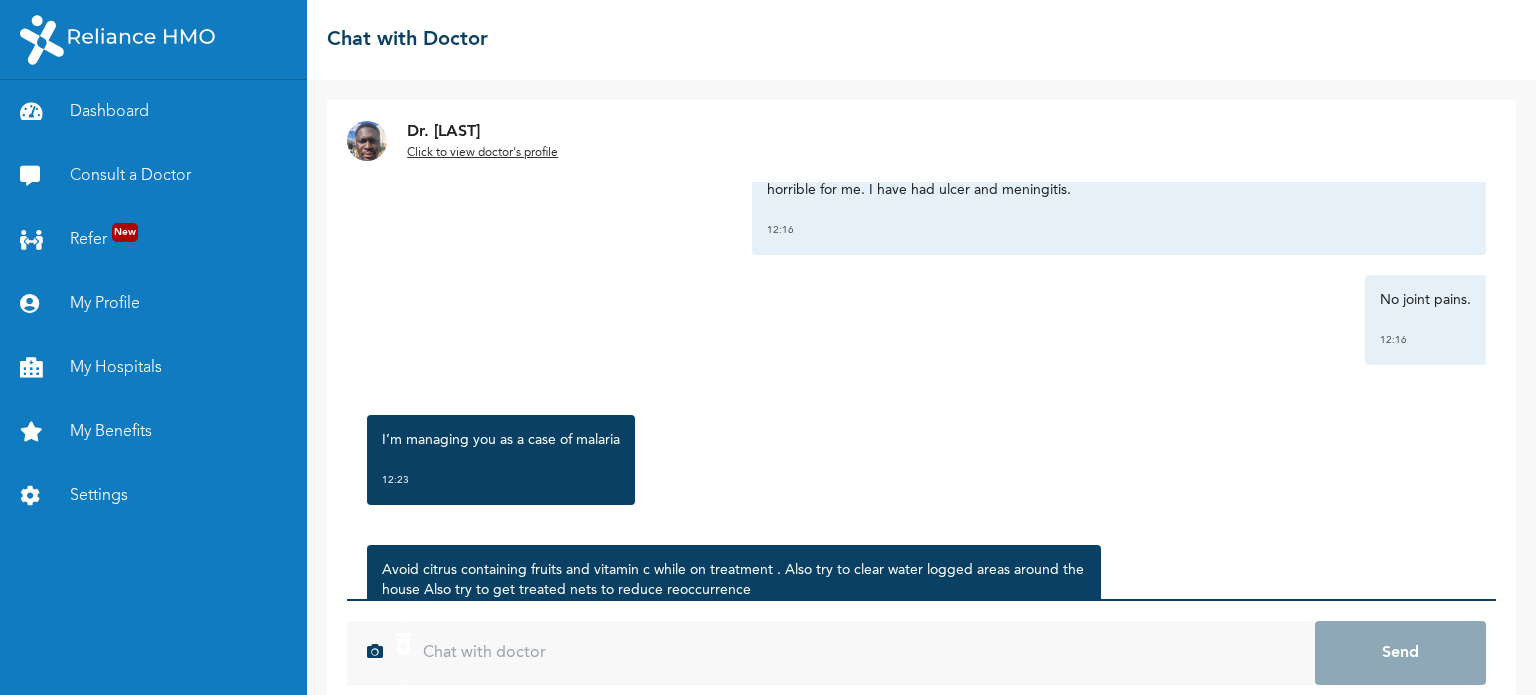 scroll, scrollTop: 1819, scrollLeft: 0, axis: vertical 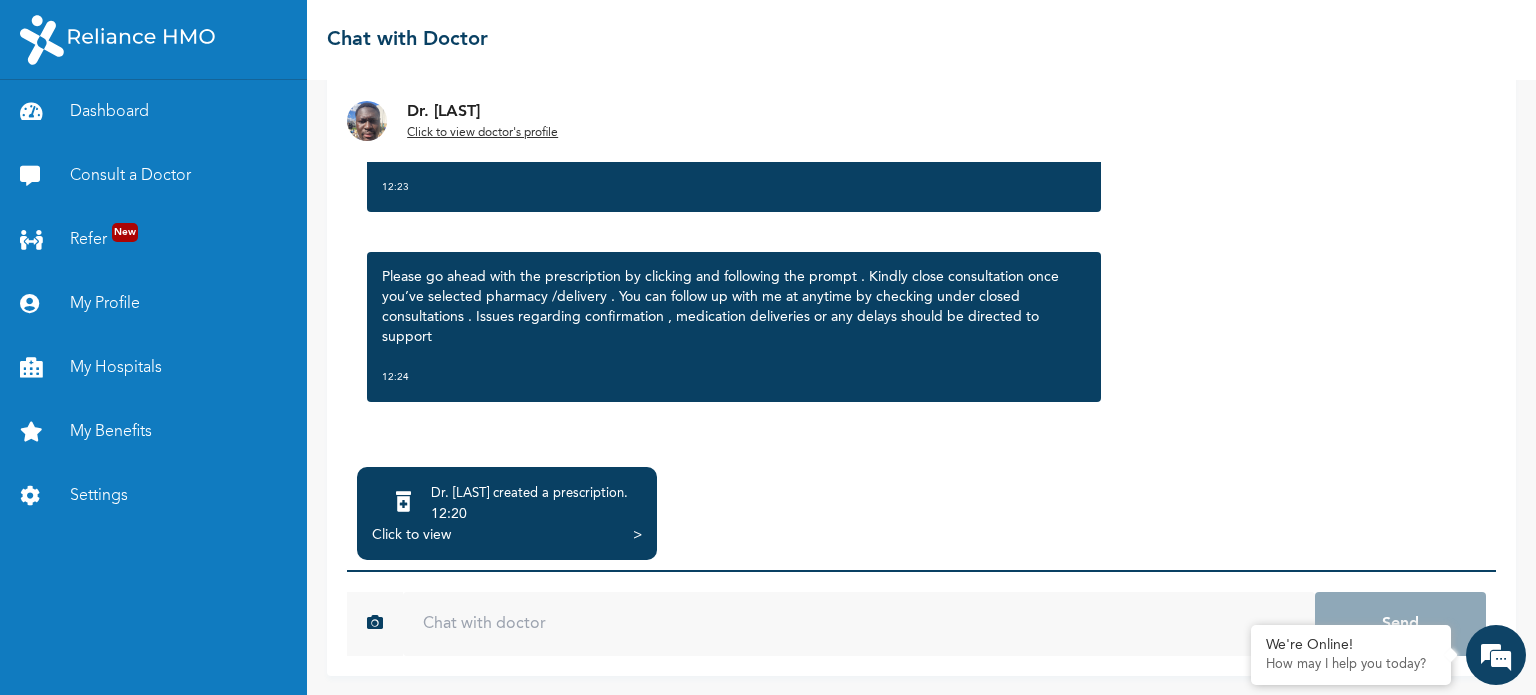 click on "12:20" at bounding box center (529, 514) 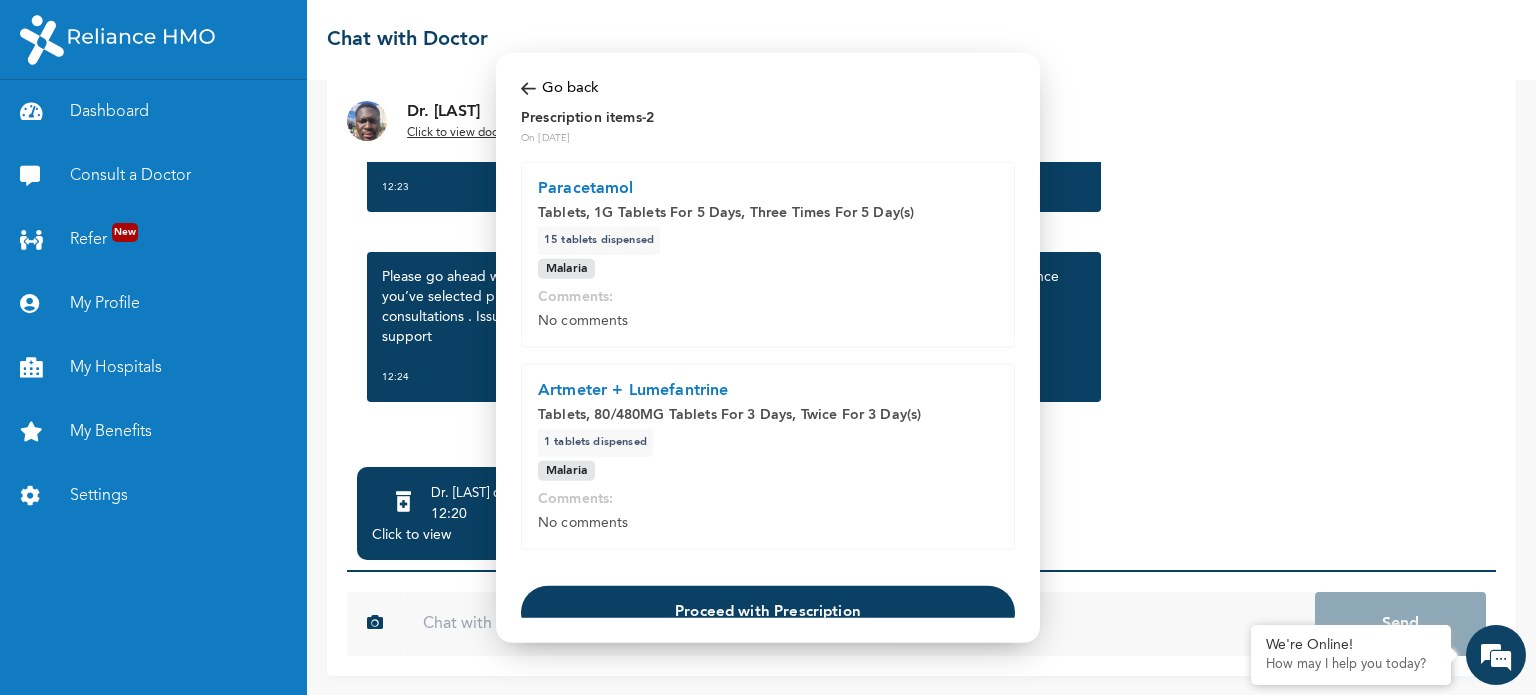 scroll, scrollTop: 0, scrollLeft: 0, axis: both 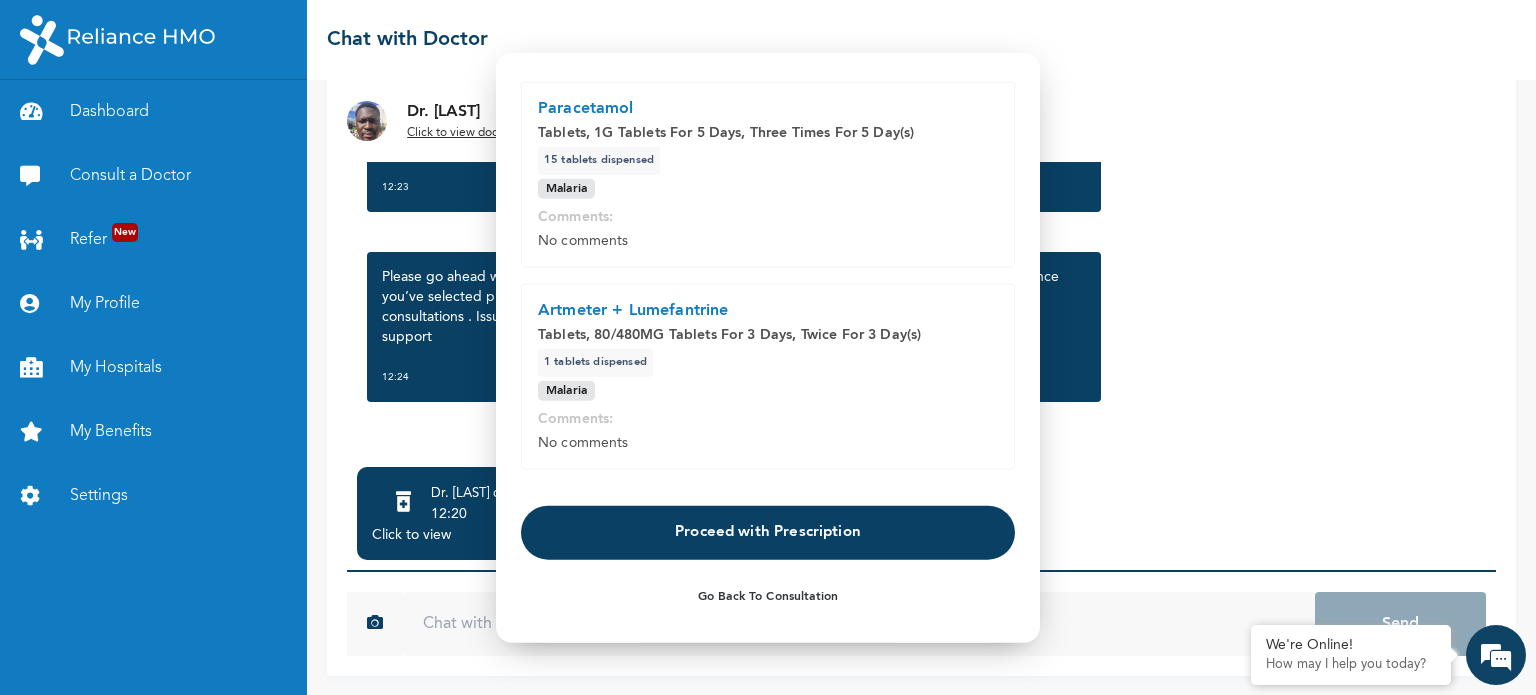 click on "Proceed with Prescription" at bounding box center (768, 533) 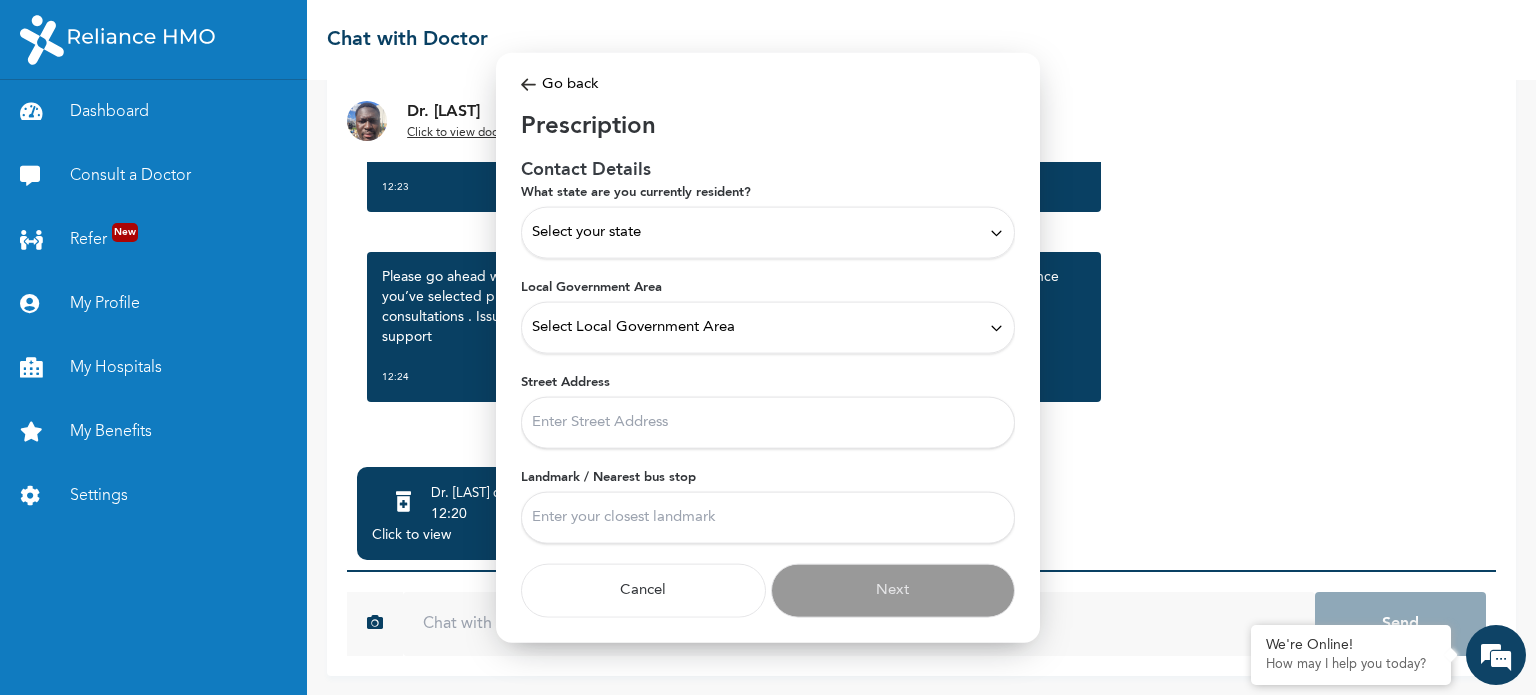 scroll, scrollTop: 2, scrollLeft: 0, axis: vertical 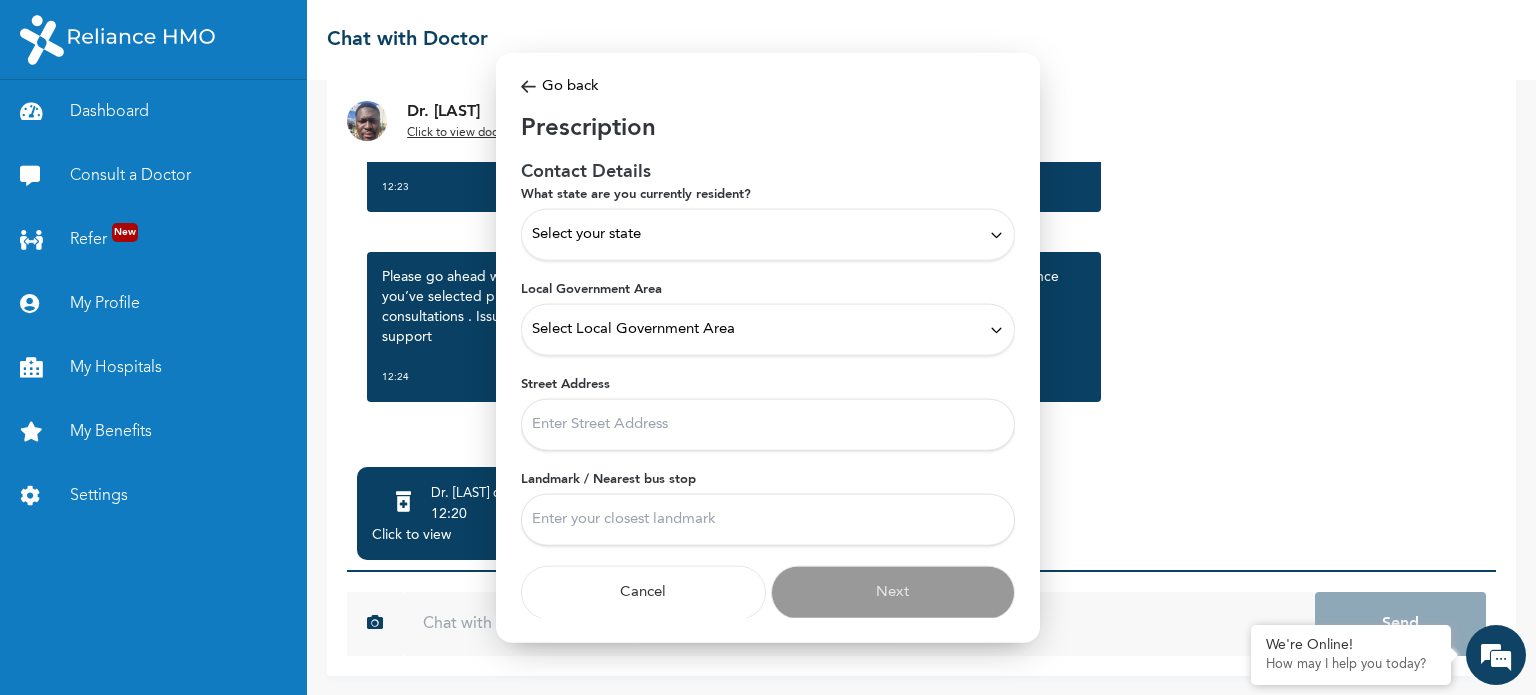 click on "Select your state" at bounding box center (768, 235) 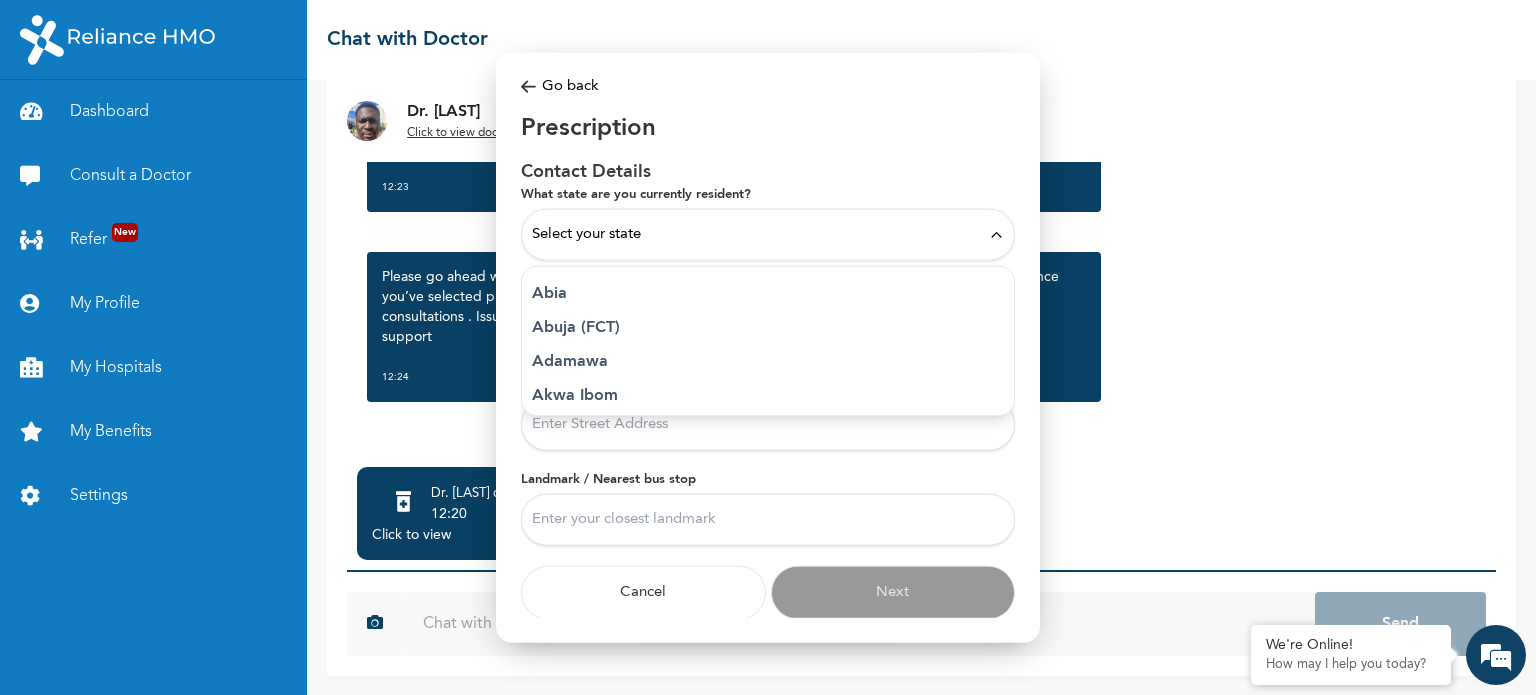 click on "Abuja (FCT)" at bounding box center [768, 328] 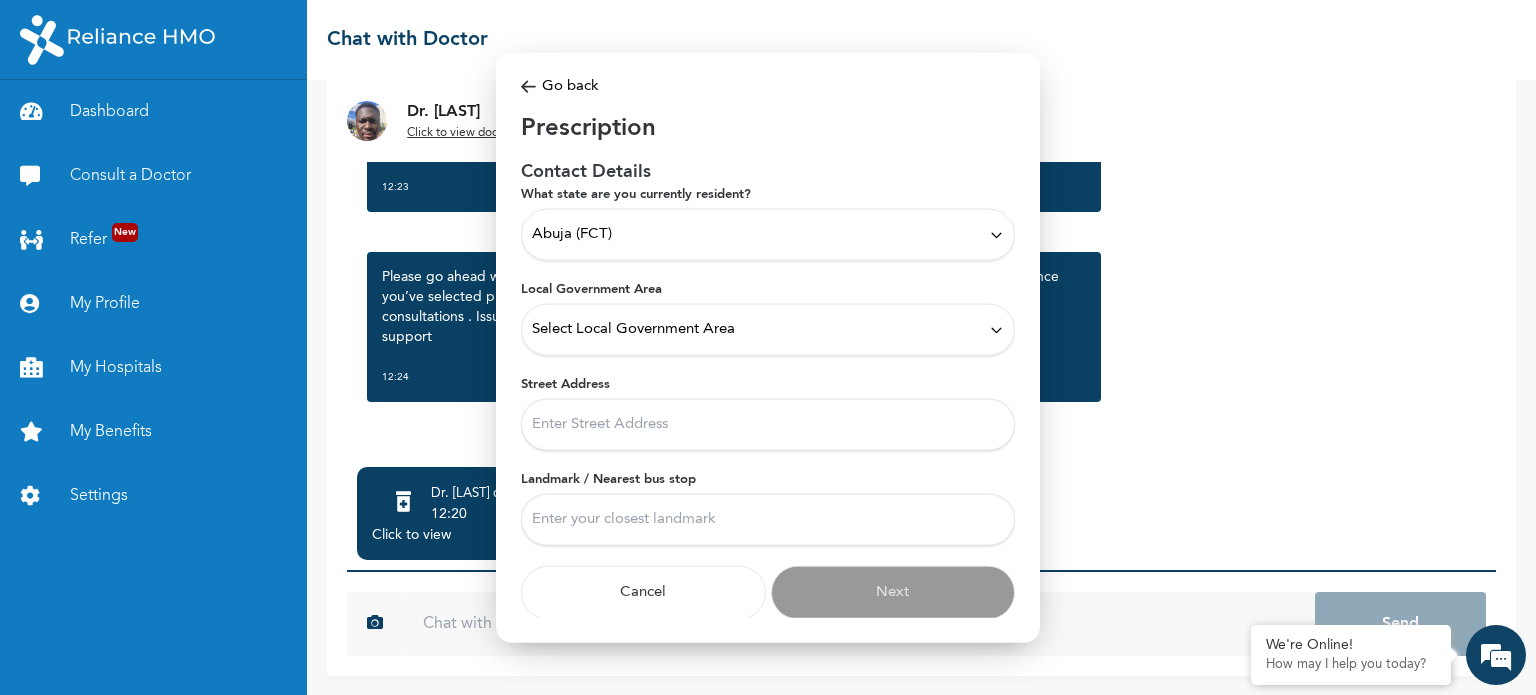 click on "Select Local Government Area" at bounding box center [633, 330] 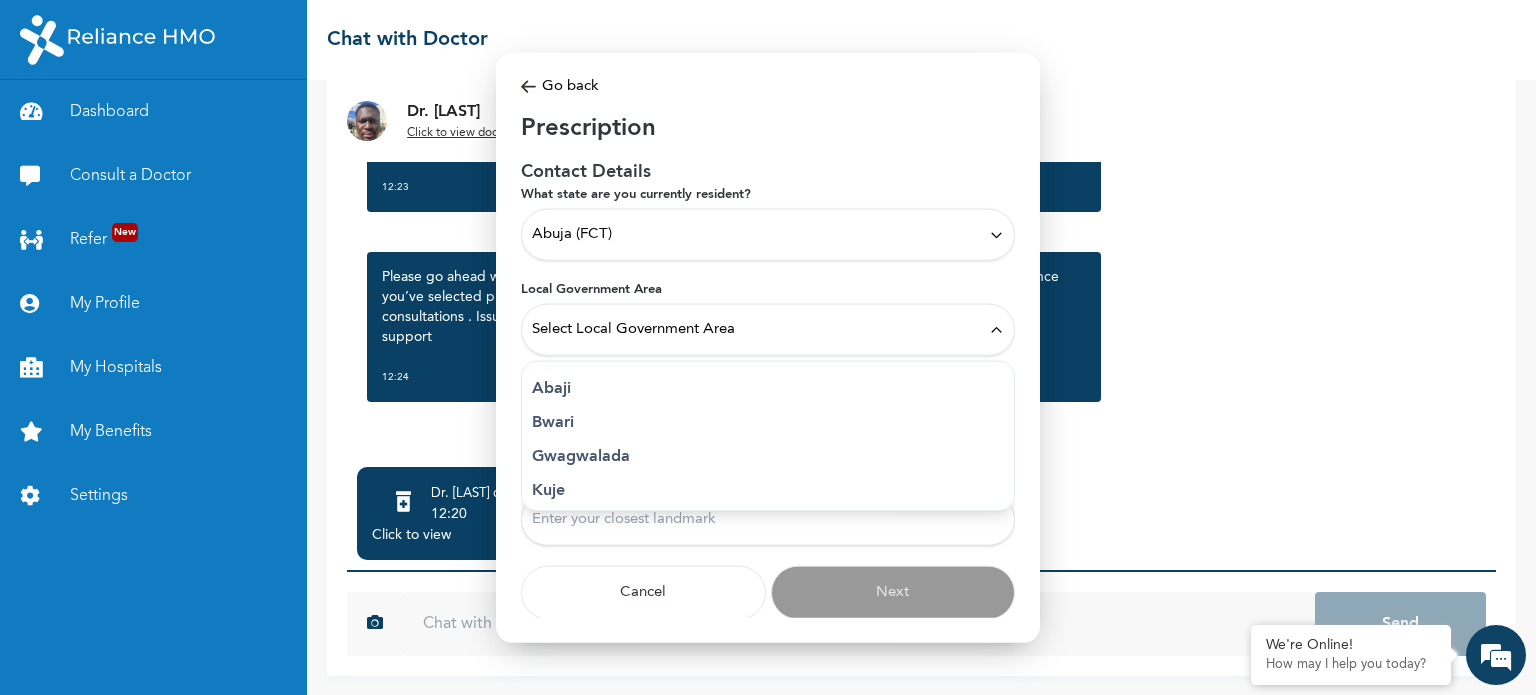 scroll, scrollTop: 75, scrollLeft: 0, axis: vertical 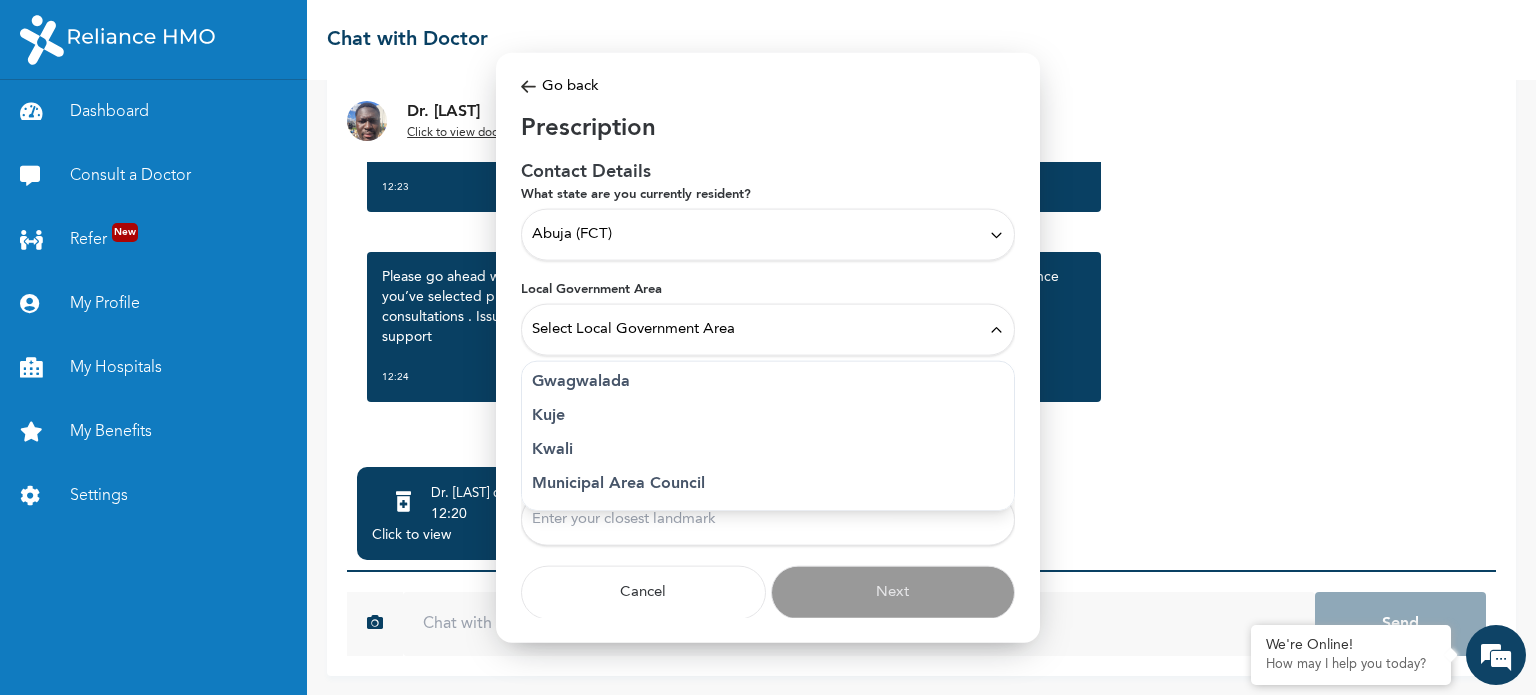 click on "Municipal Area Council" at bounding box center [768, 484] 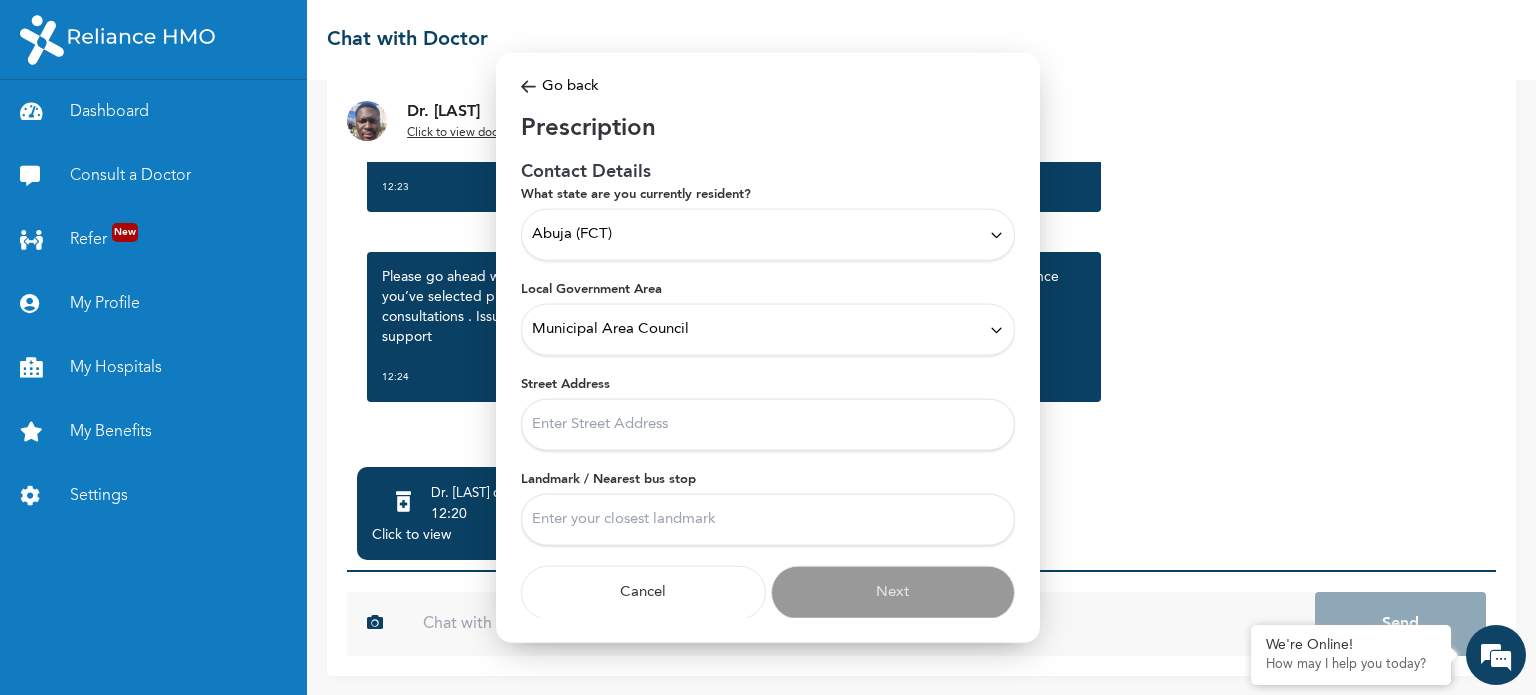 click on "Street Address" at bounding box center [768, 425] 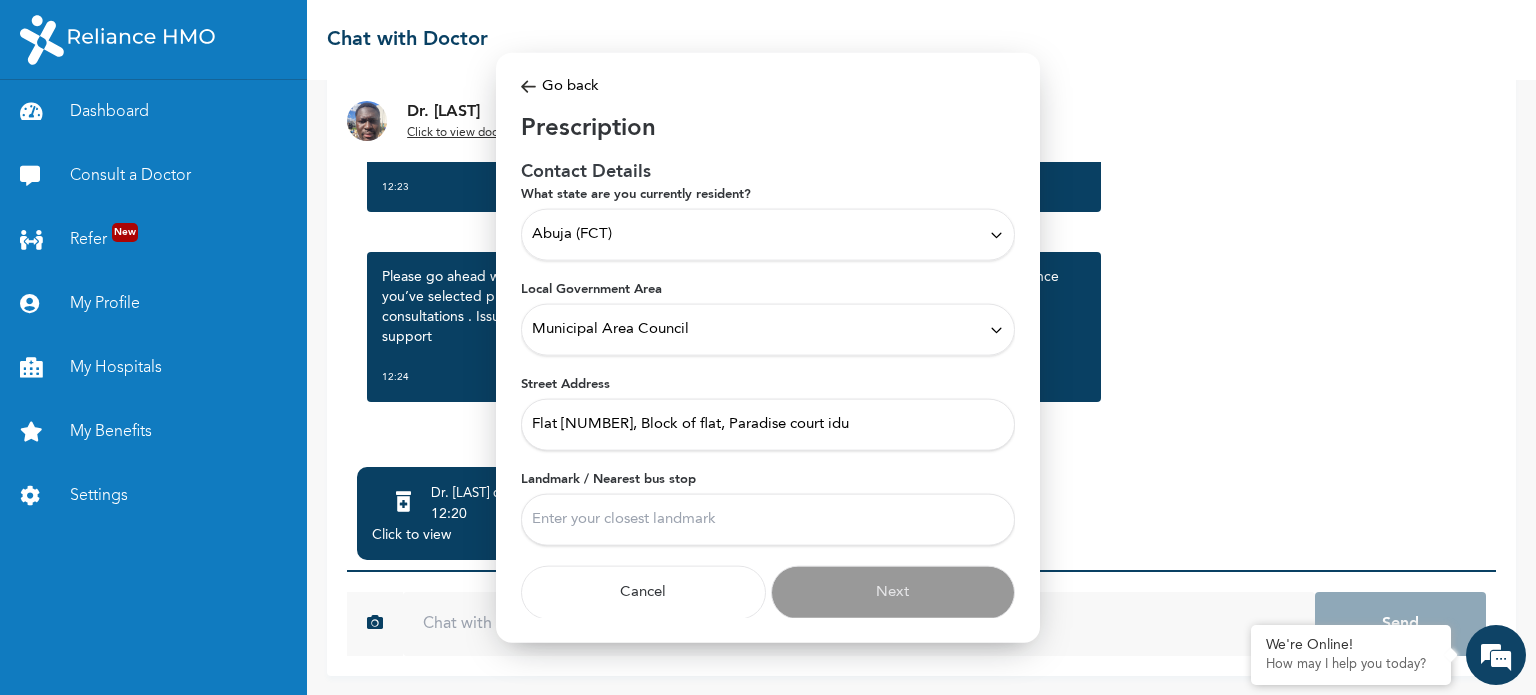 type on "Flat [NUMBER], Block of flat, Paradise court idu" 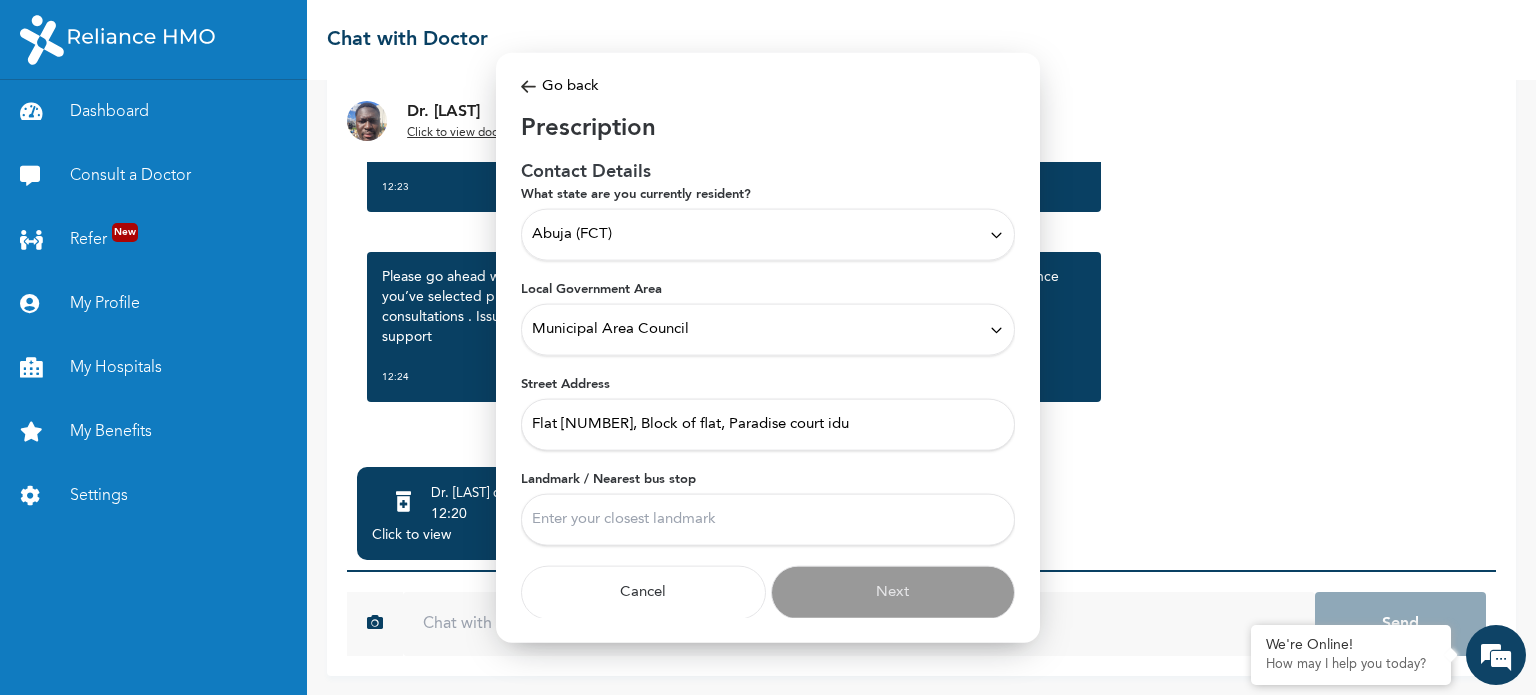 click on "Landmark / Nearest bus stop" at bounding box center (768, 520) 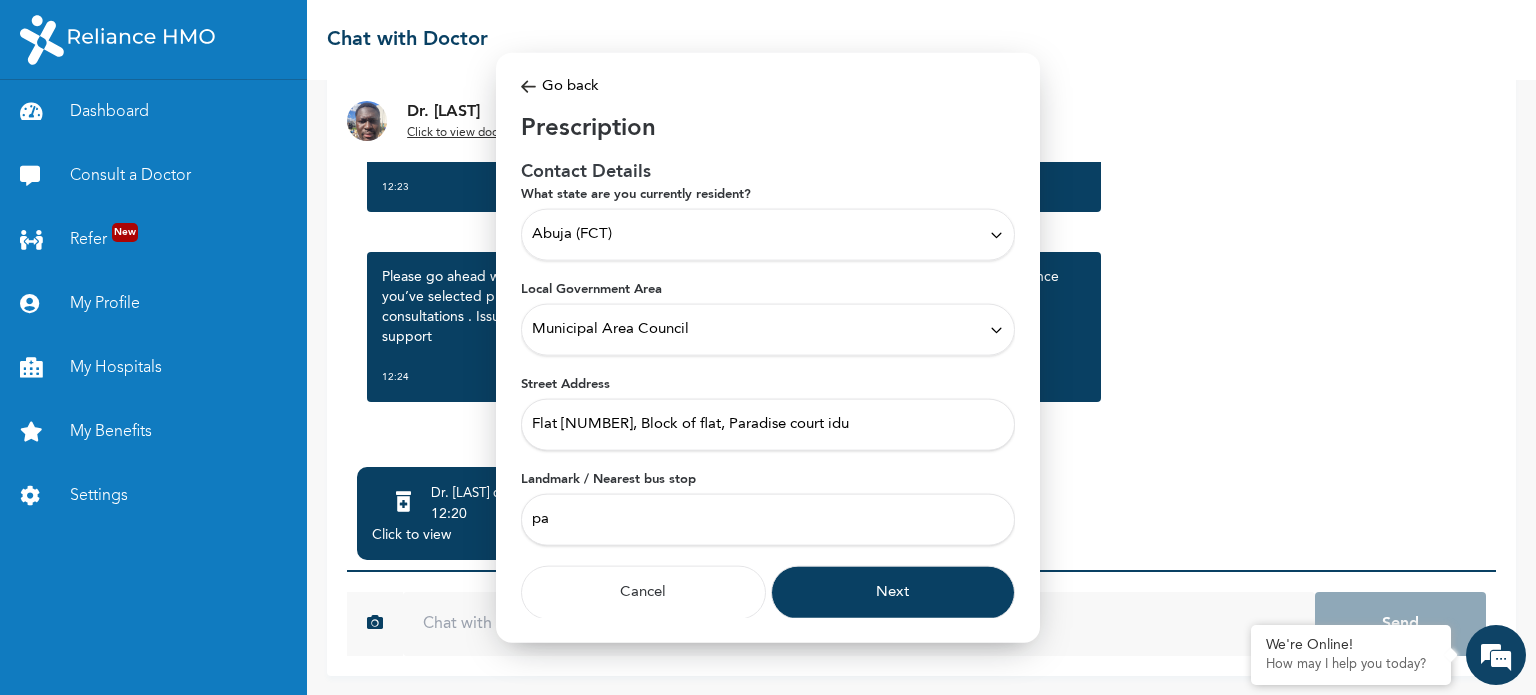 type on "p" 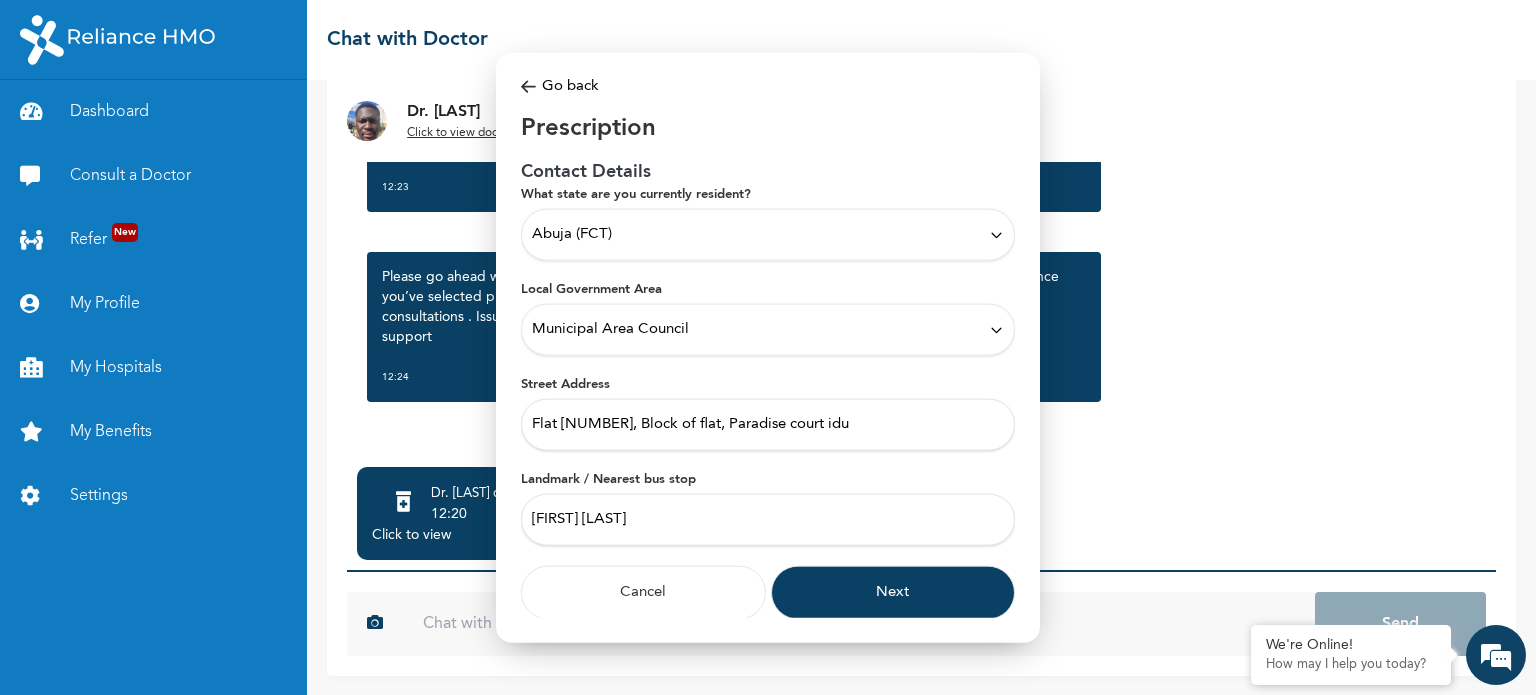 type on "[FIRST] [LAST]" 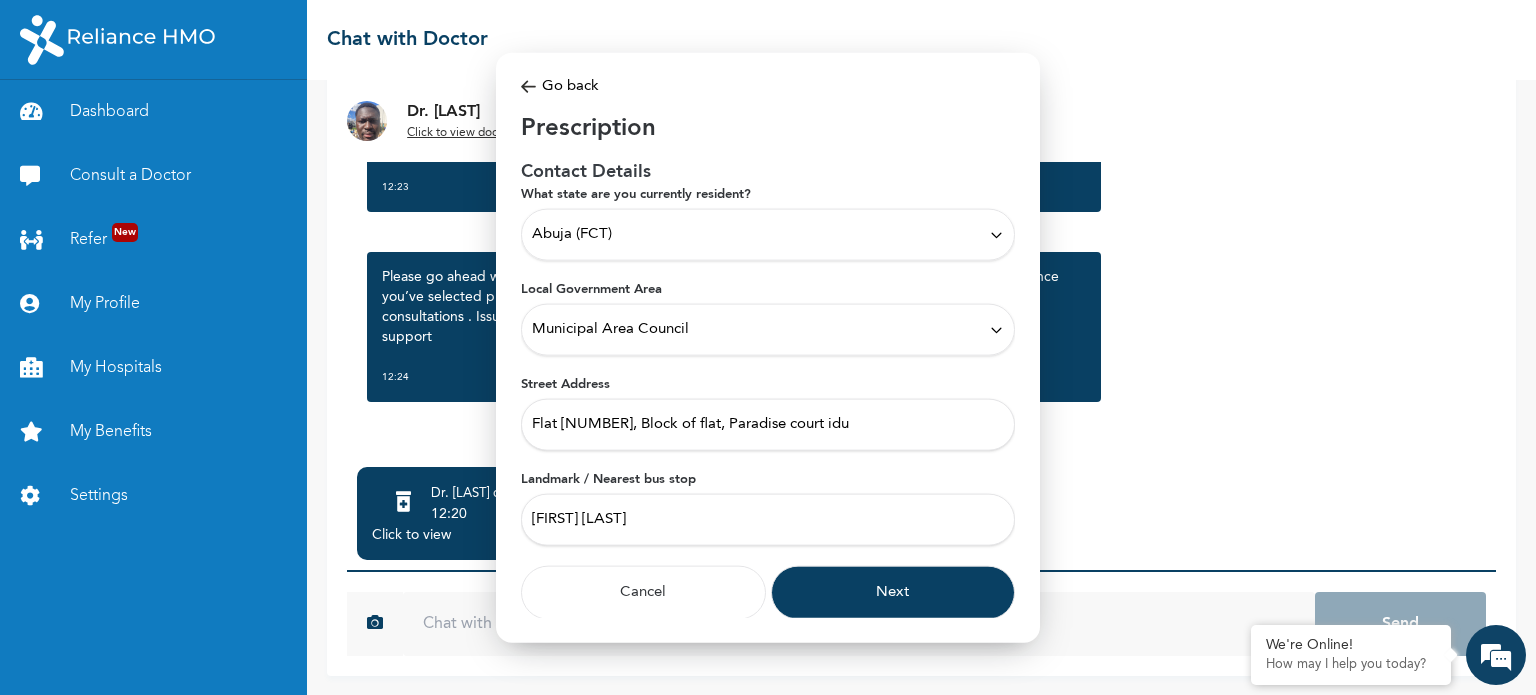 click on "Next" at bounding box center [893, 593] 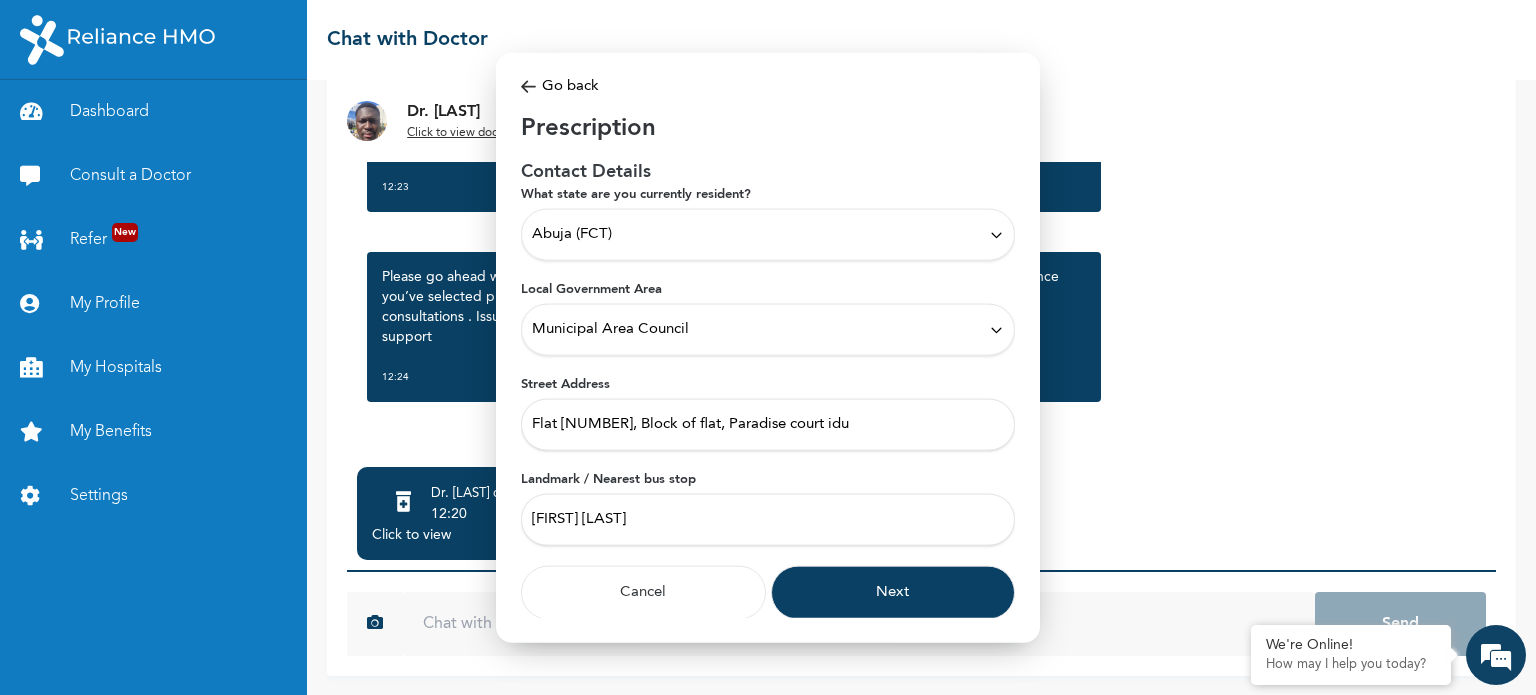 scroll, scrollTop: 0, scrollLeft: 0, axis: both 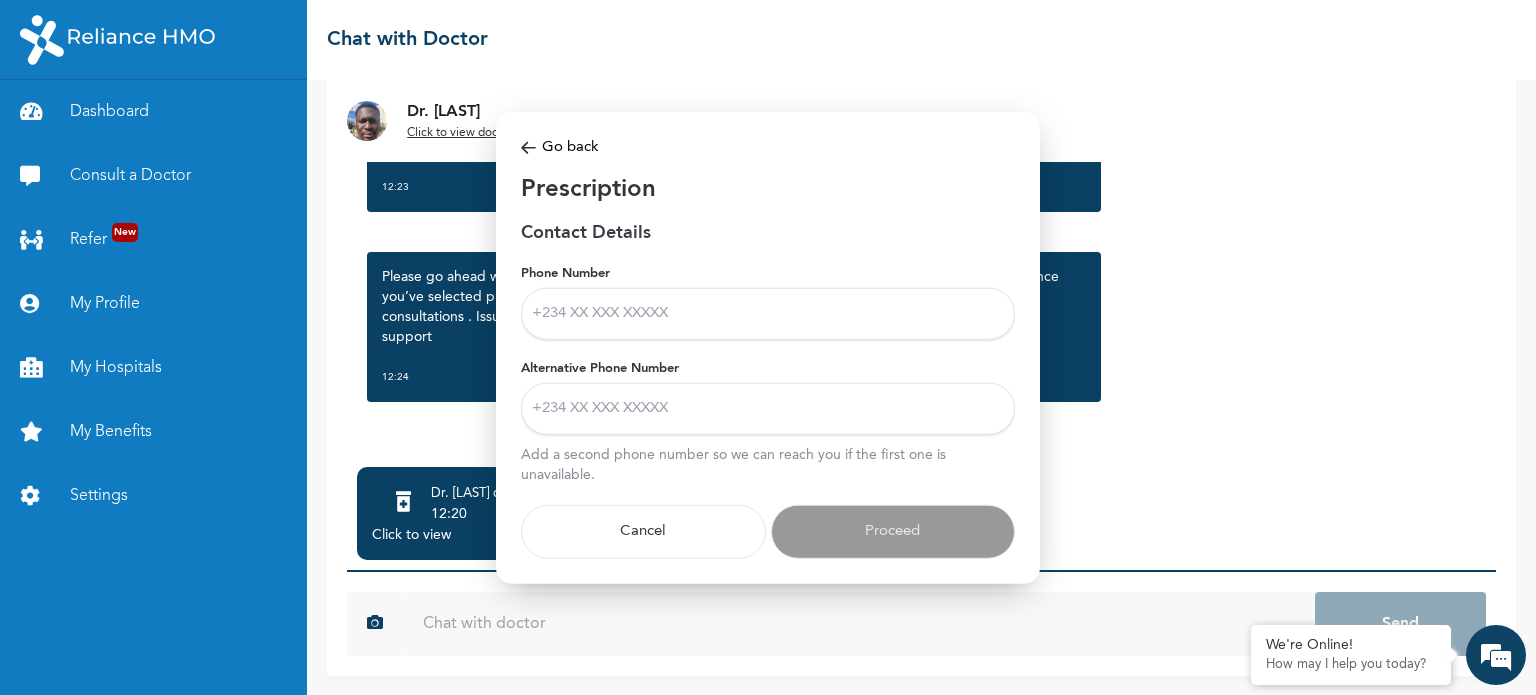 click on "Phone Number" at bounding box center (768, 314) 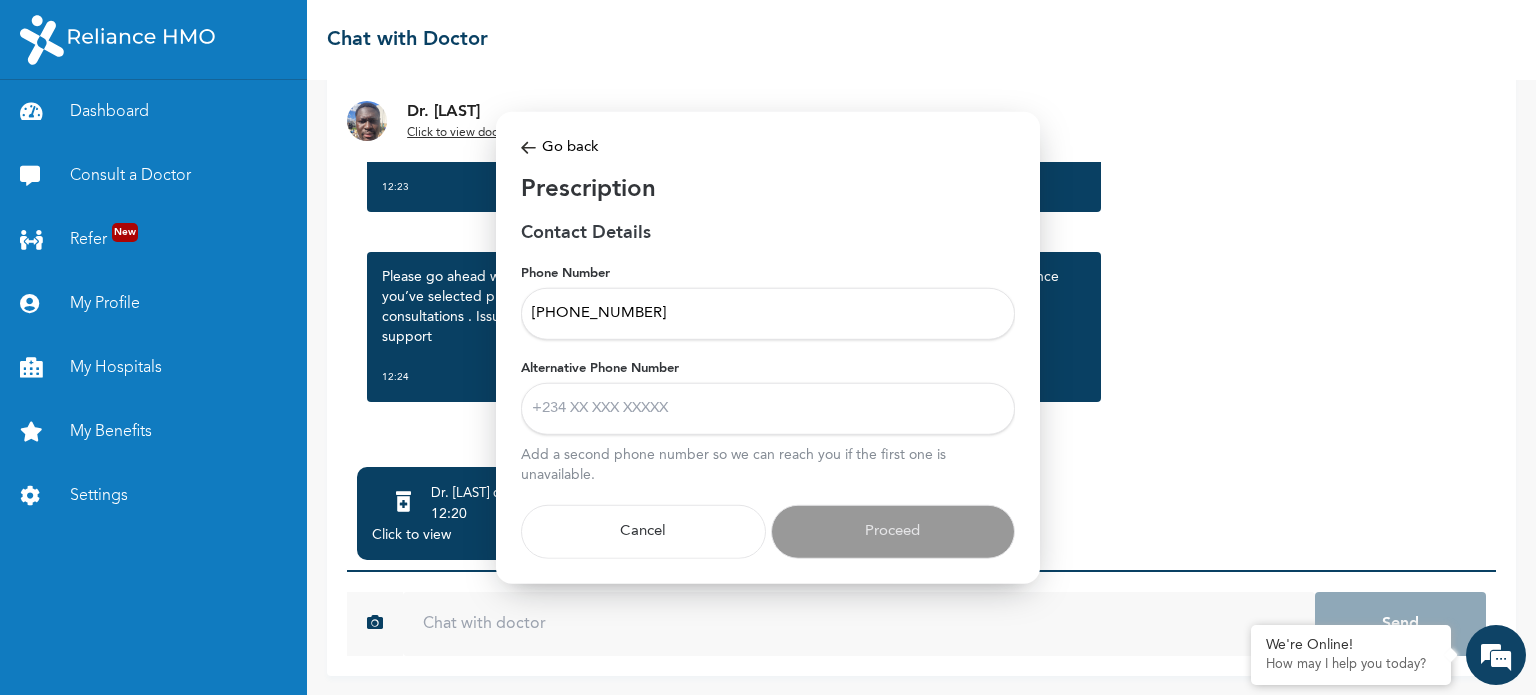 type on "[PHONE_NUMBER]" 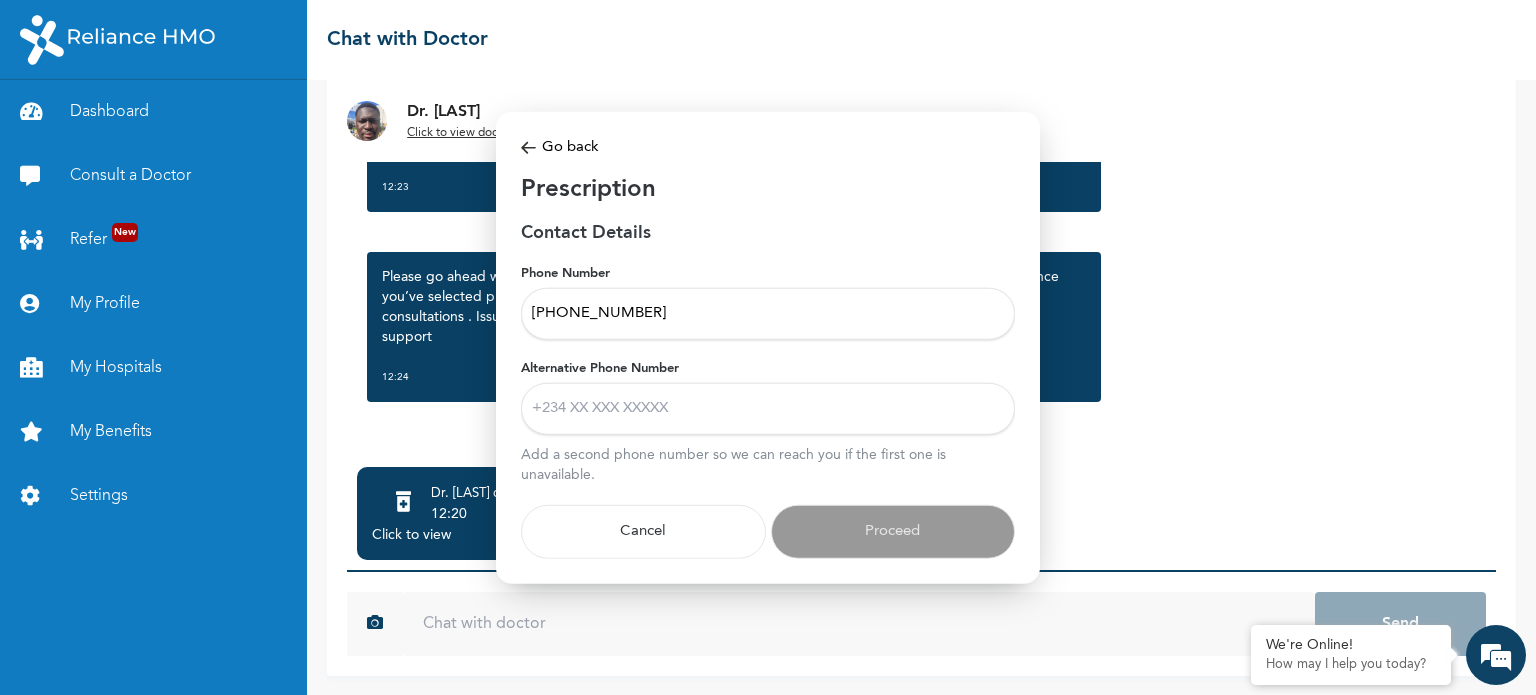 click on "Alternative Phone Number" at bounding box center [768, 409] 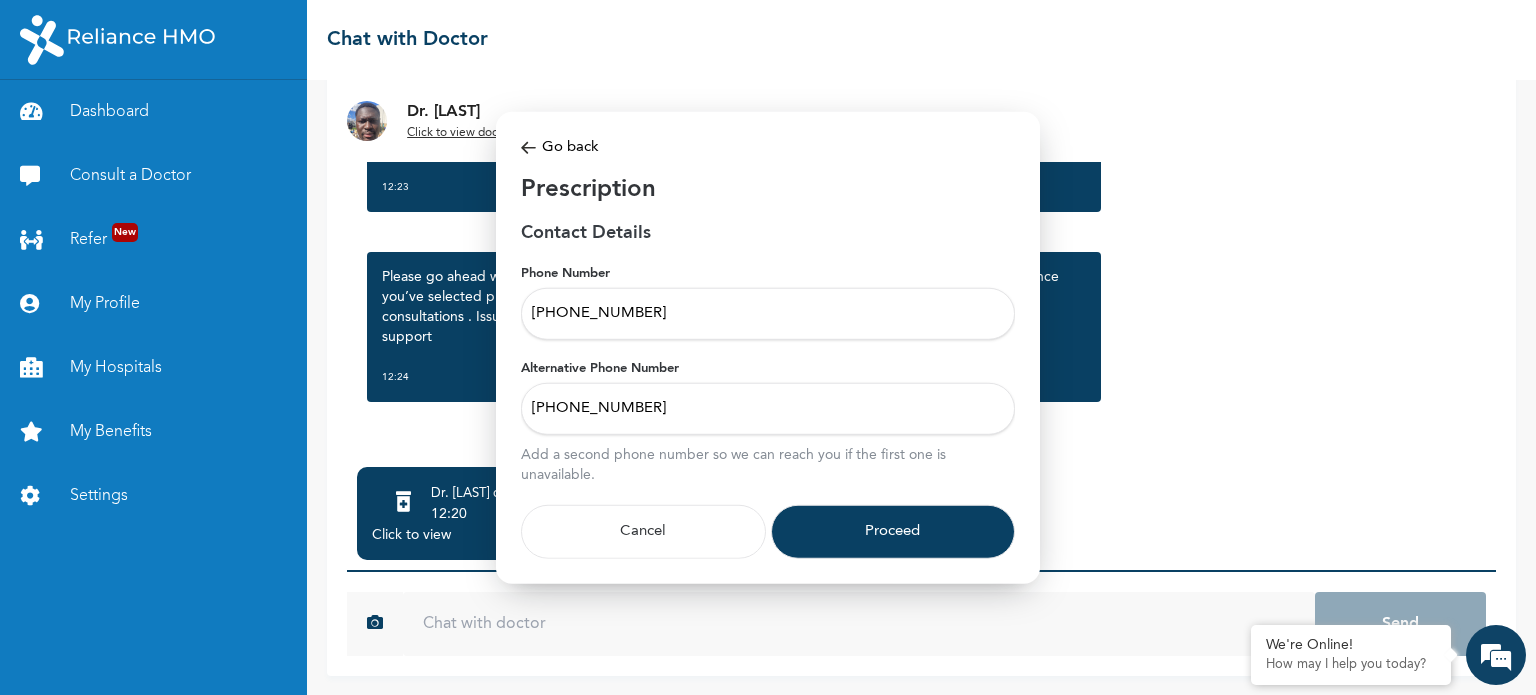 type on "[PHONE_NUMBER]" 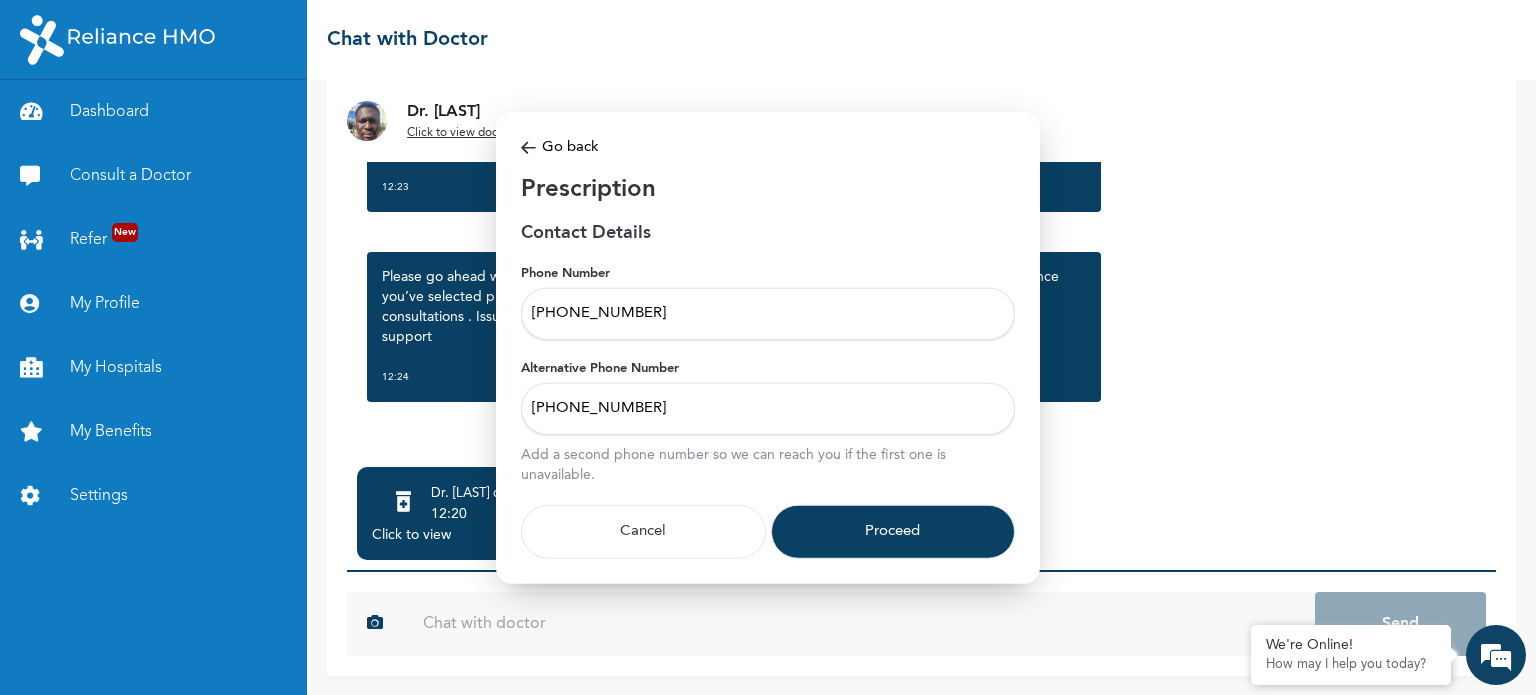 click on "Proceed" at bounding box center [893, 532] 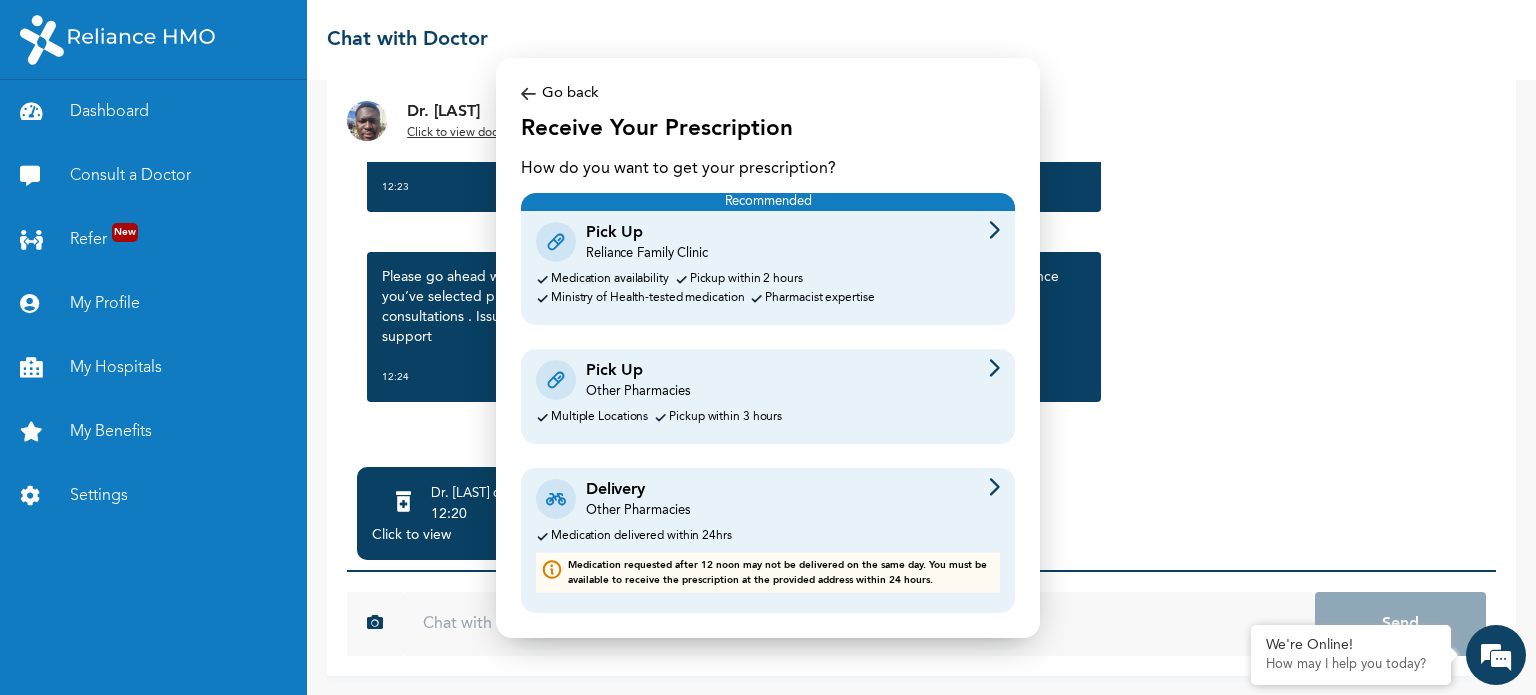 click on "Delivery Other Pharmacies" at bounding box center [768, 499] 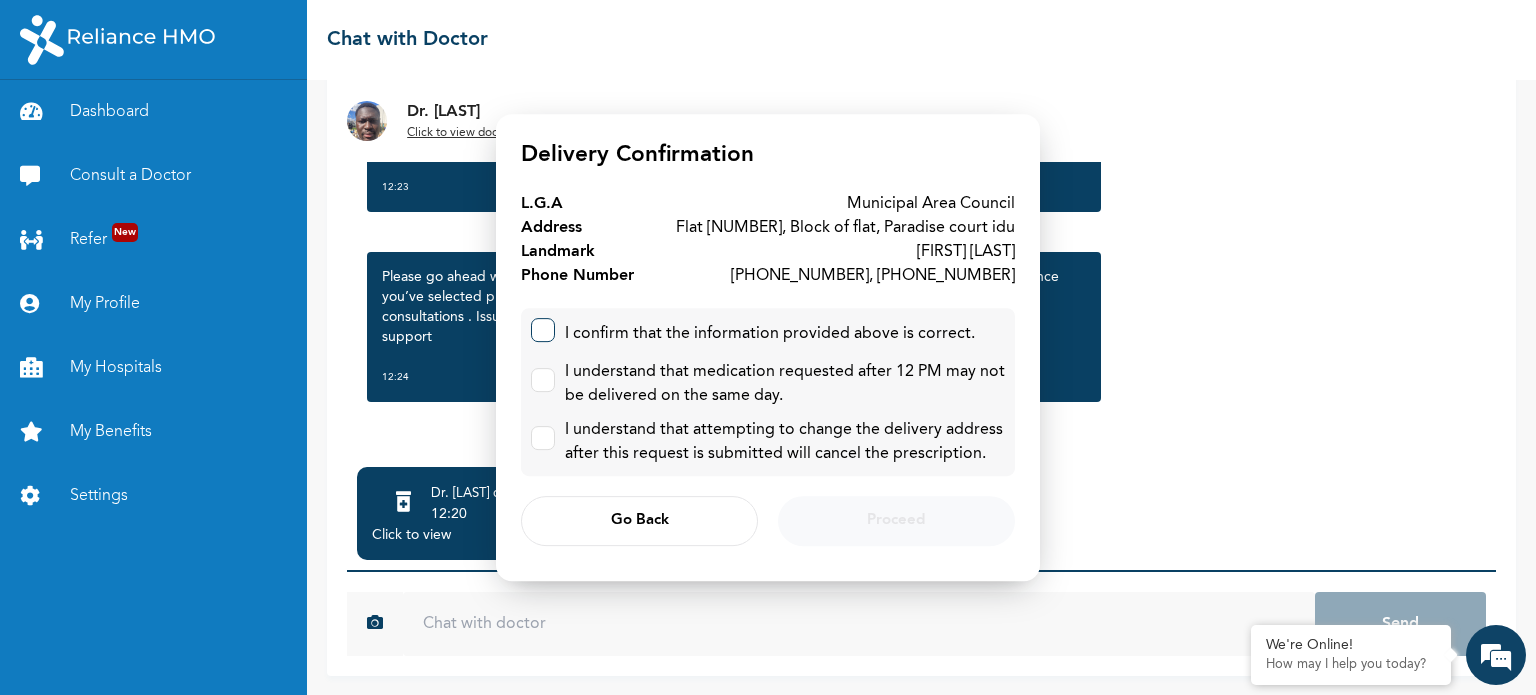 click at bounding box center [543, 330] 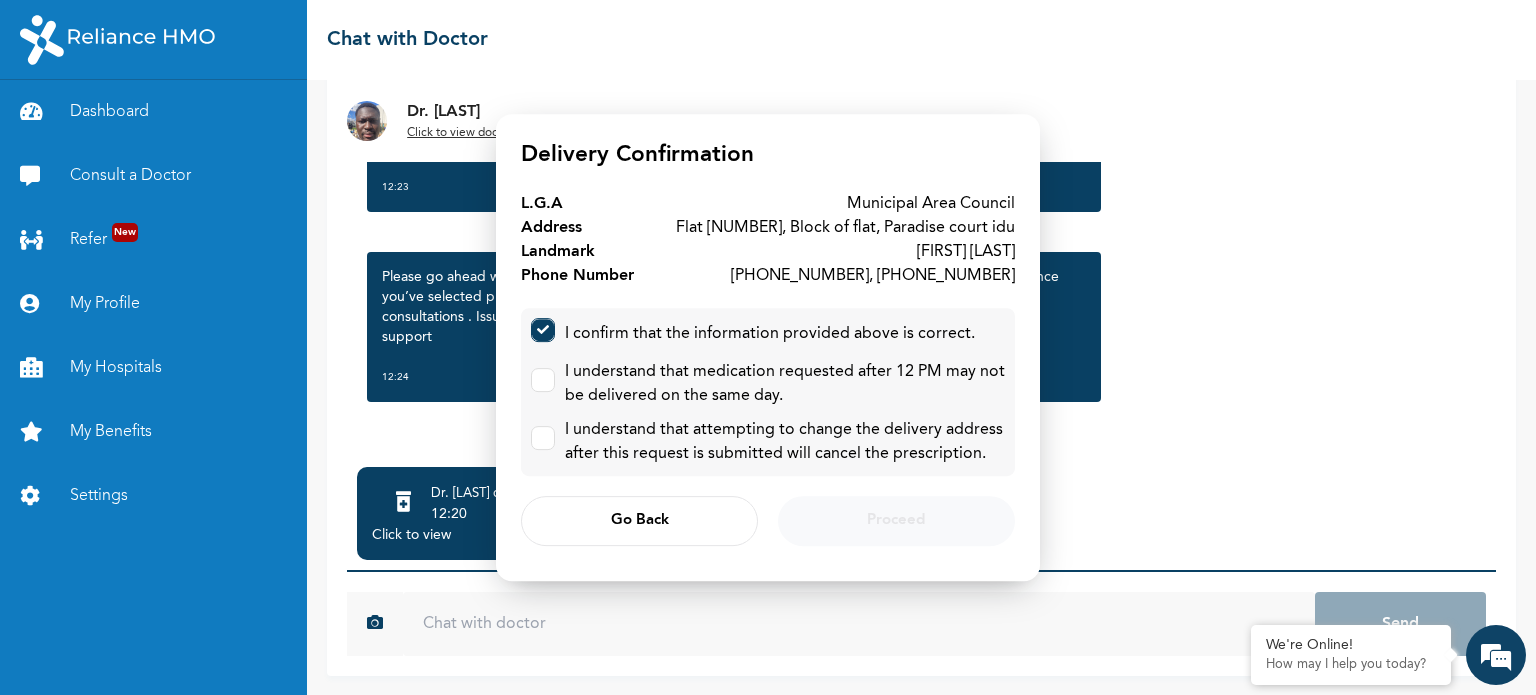 checkbox on "true" 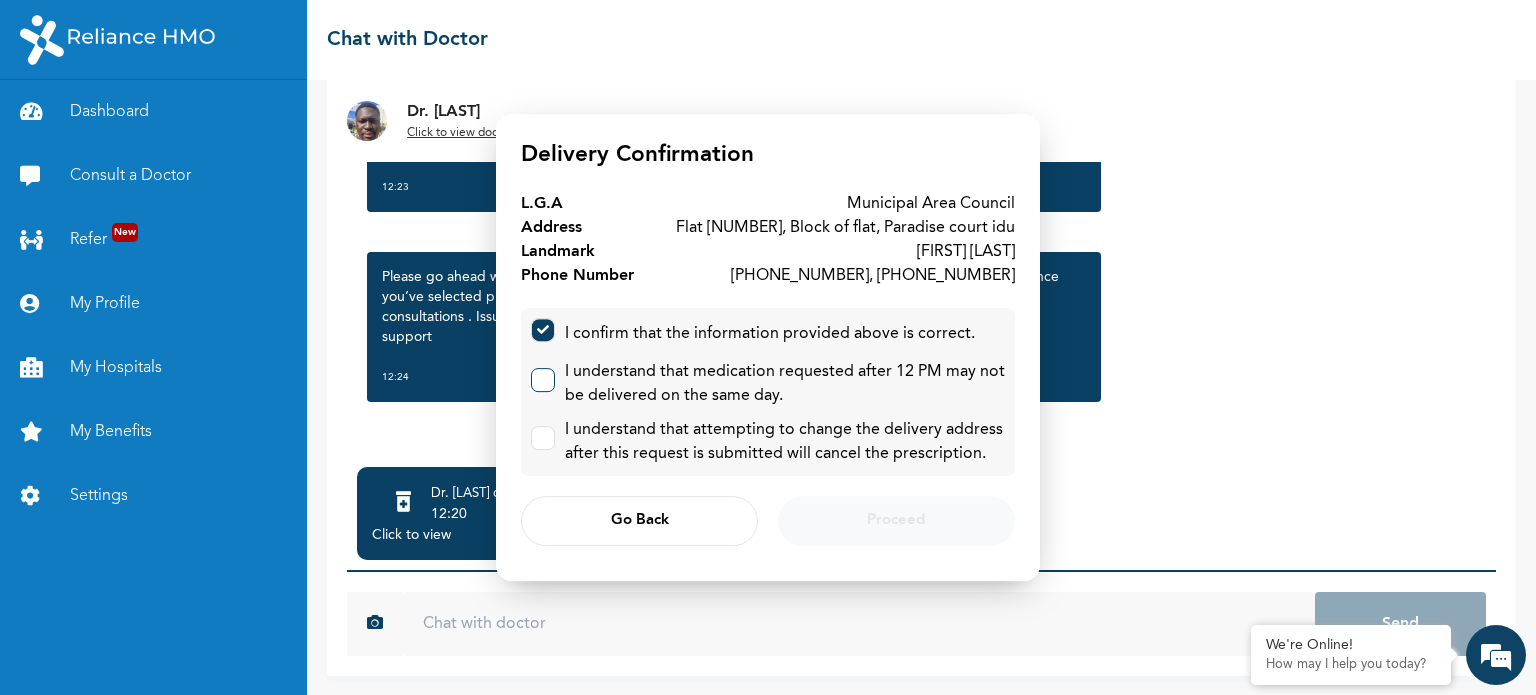 click at bounding box center (543, 380) 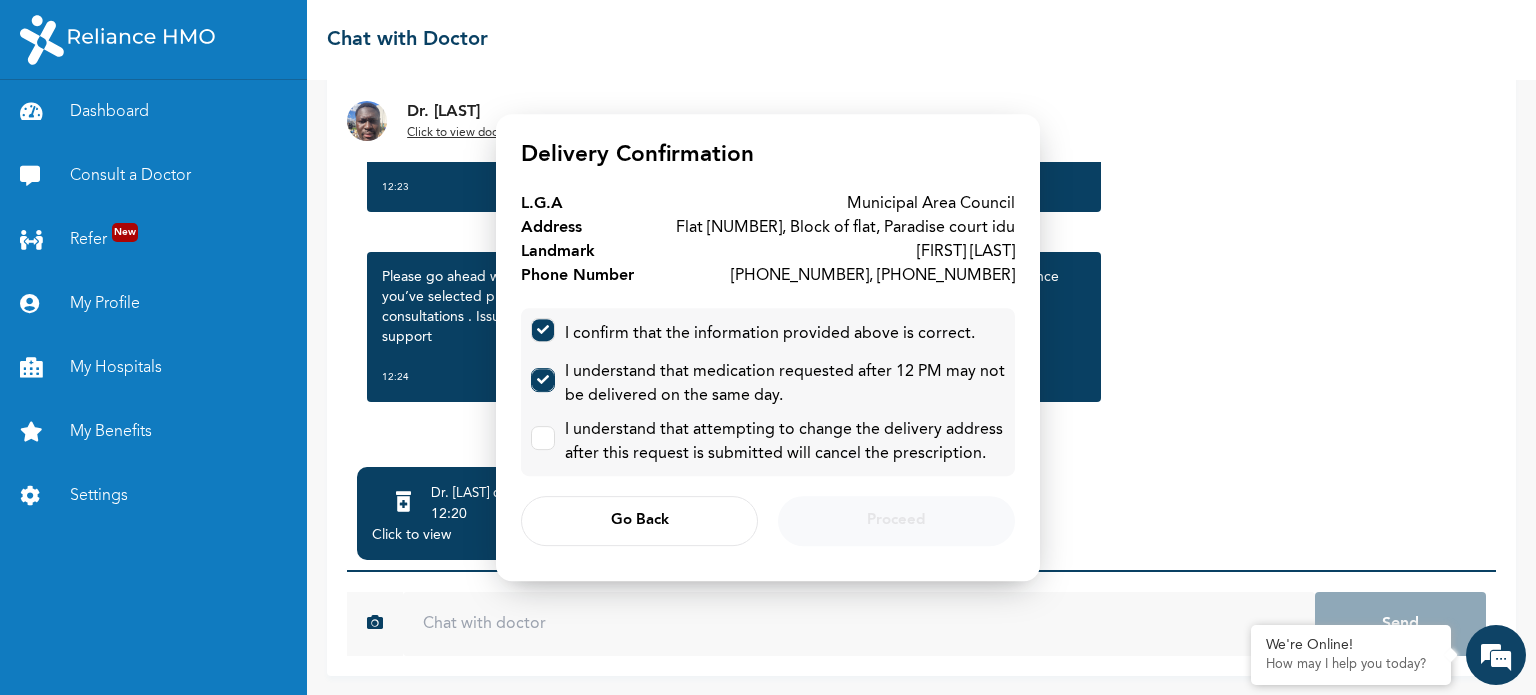 checkbox on "true" 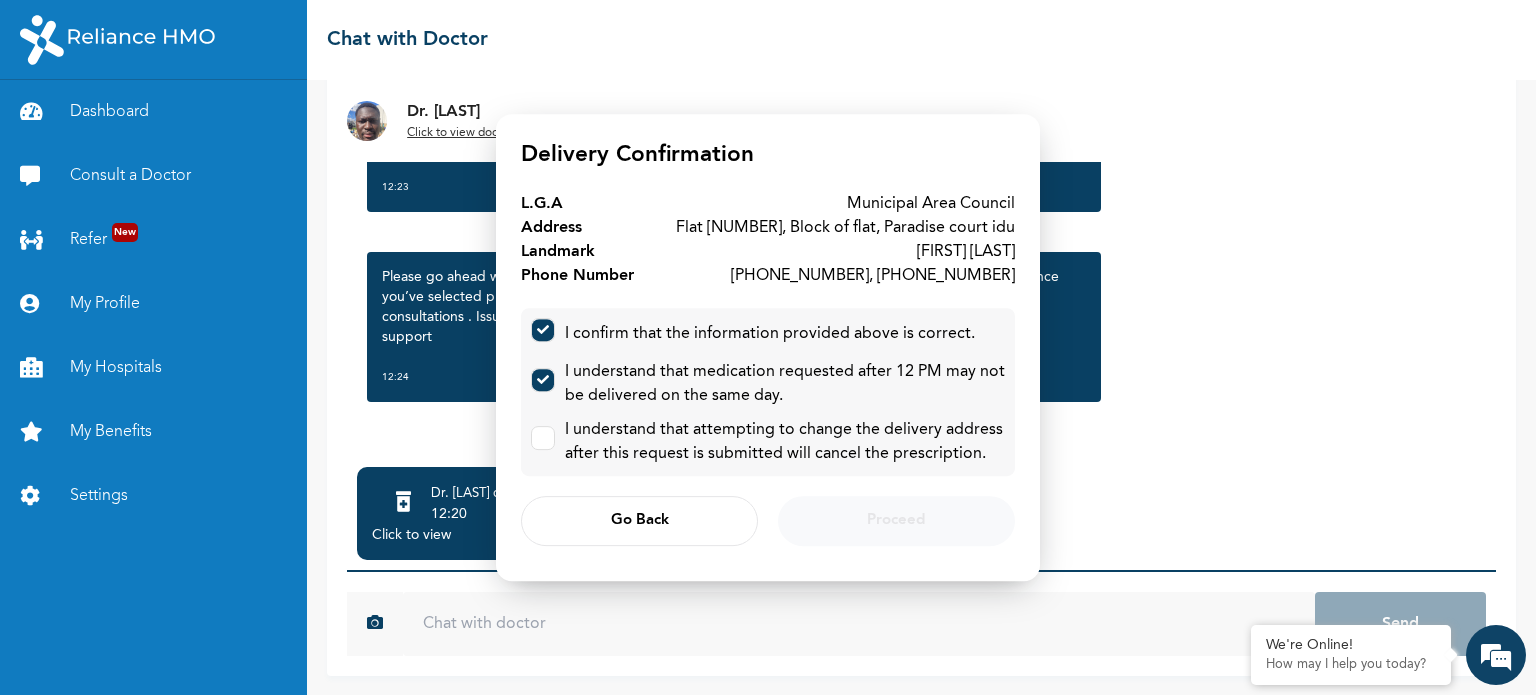 click on "I confirm that the information provided above is correct. I understand that medication requested after 12 PM may not be delivered on the same day. I understand that attempting to change the delivery address after this request is submitted will cancel the prescription." at bounding box center (768, 392) 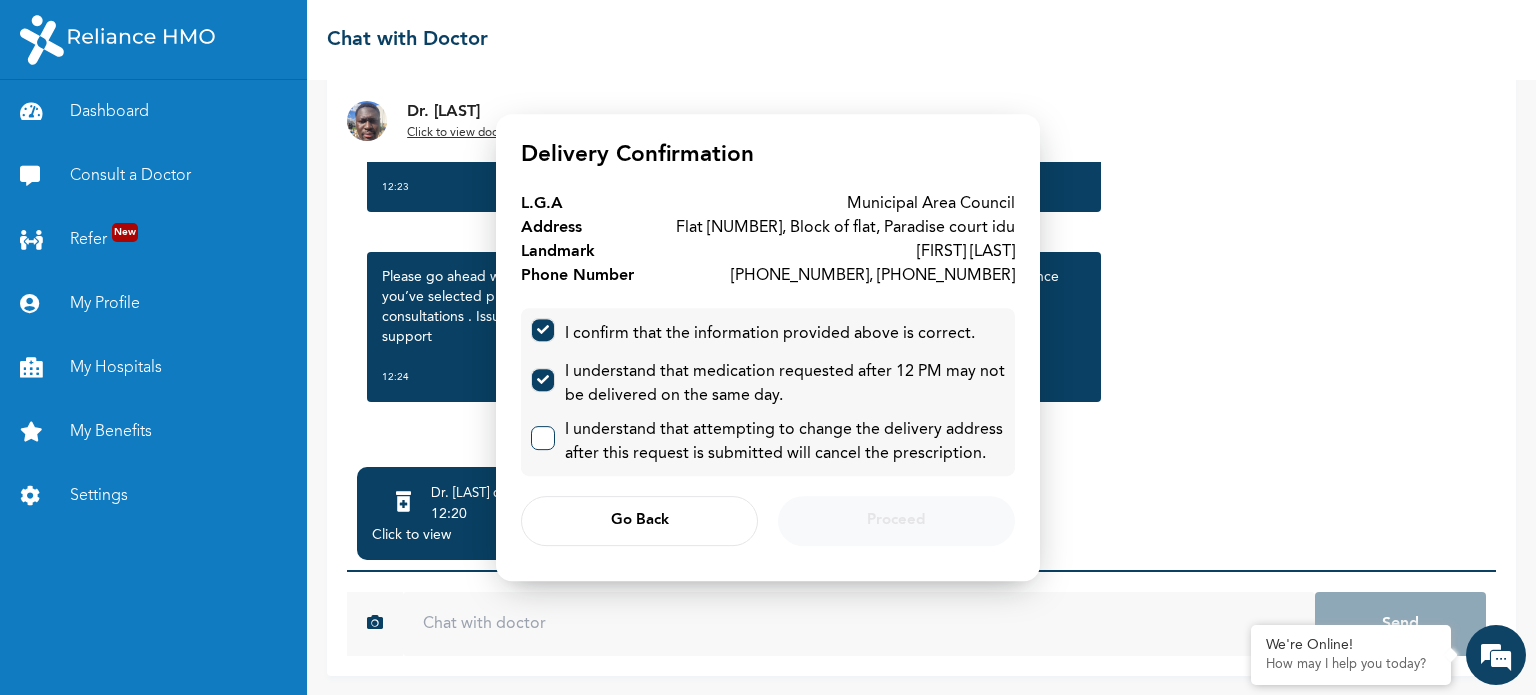 click at bounding box center [543, 438] 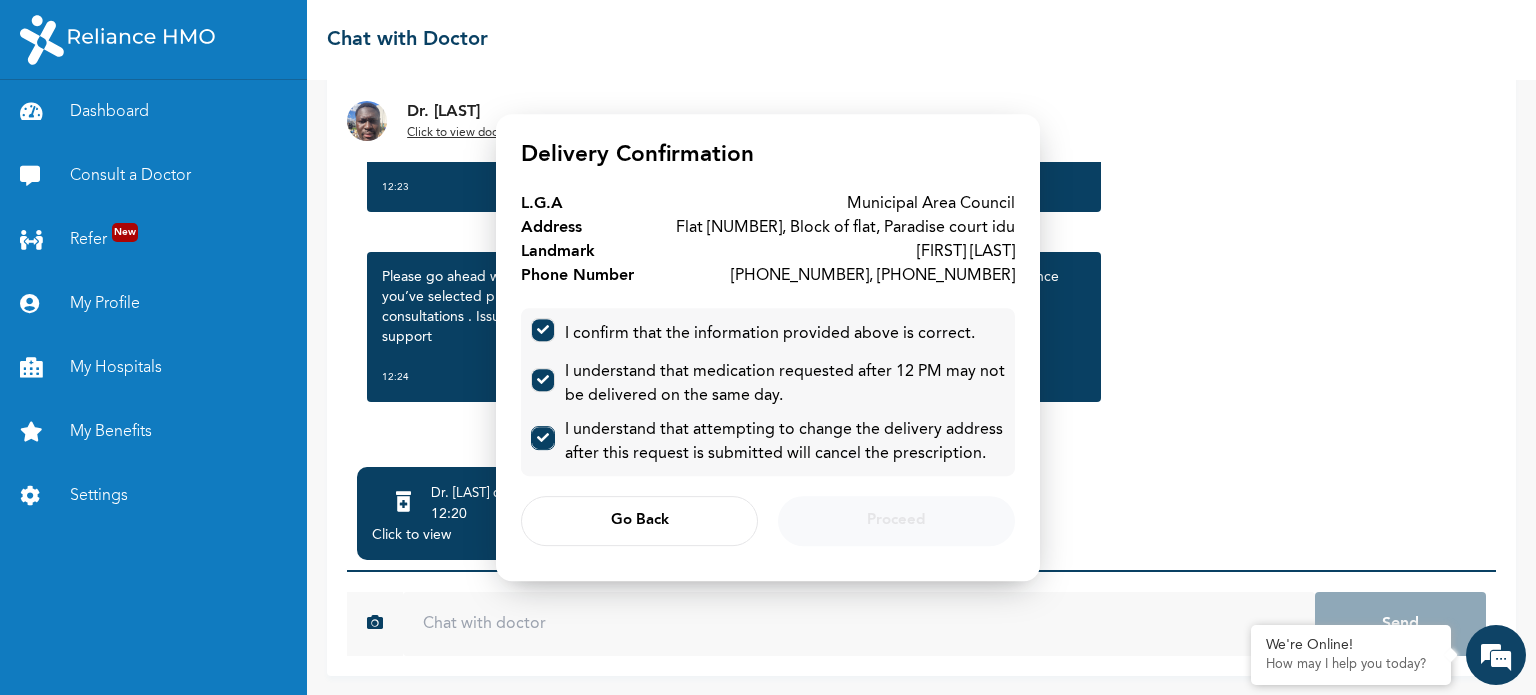 checkbox on "true" 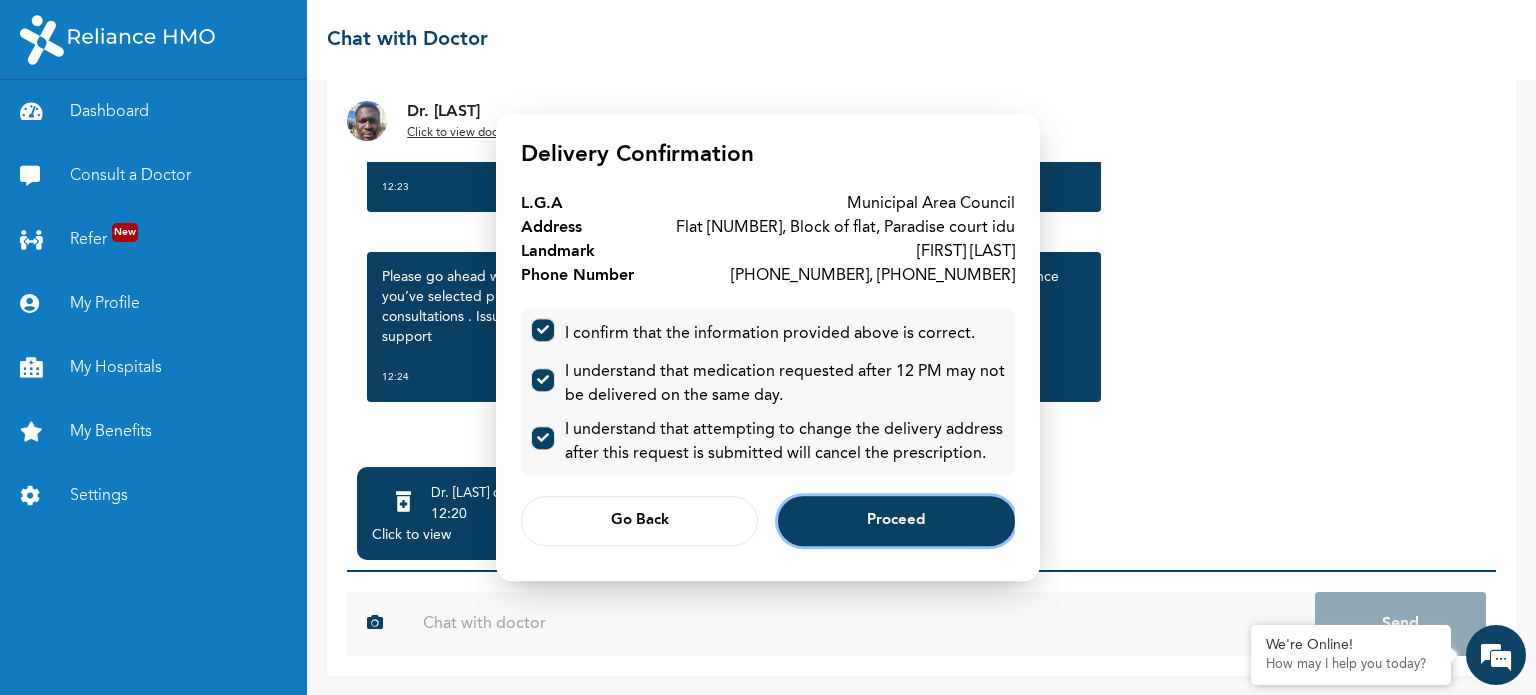 click on "Proceed" at bounding box center [896, 521] 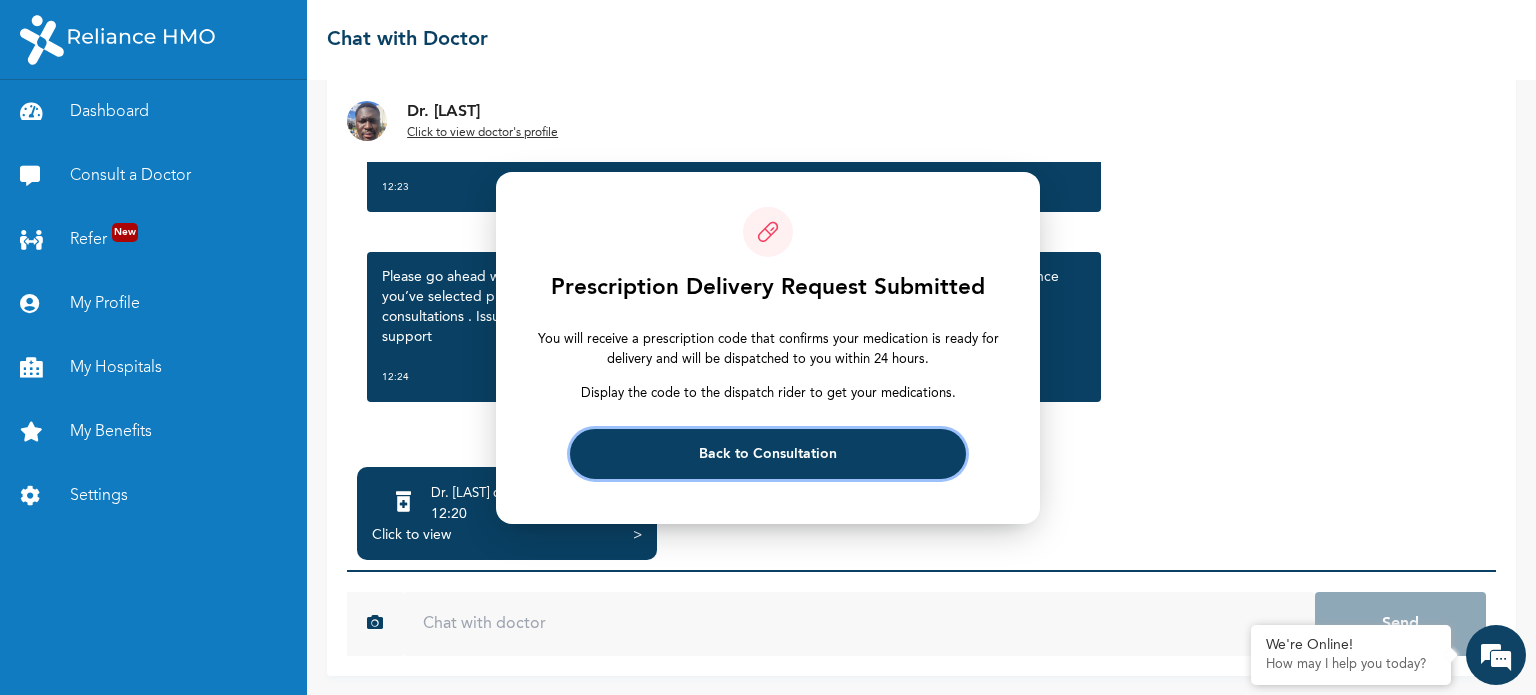 click on "Back to Consultation" at bounding box center [768, 453] 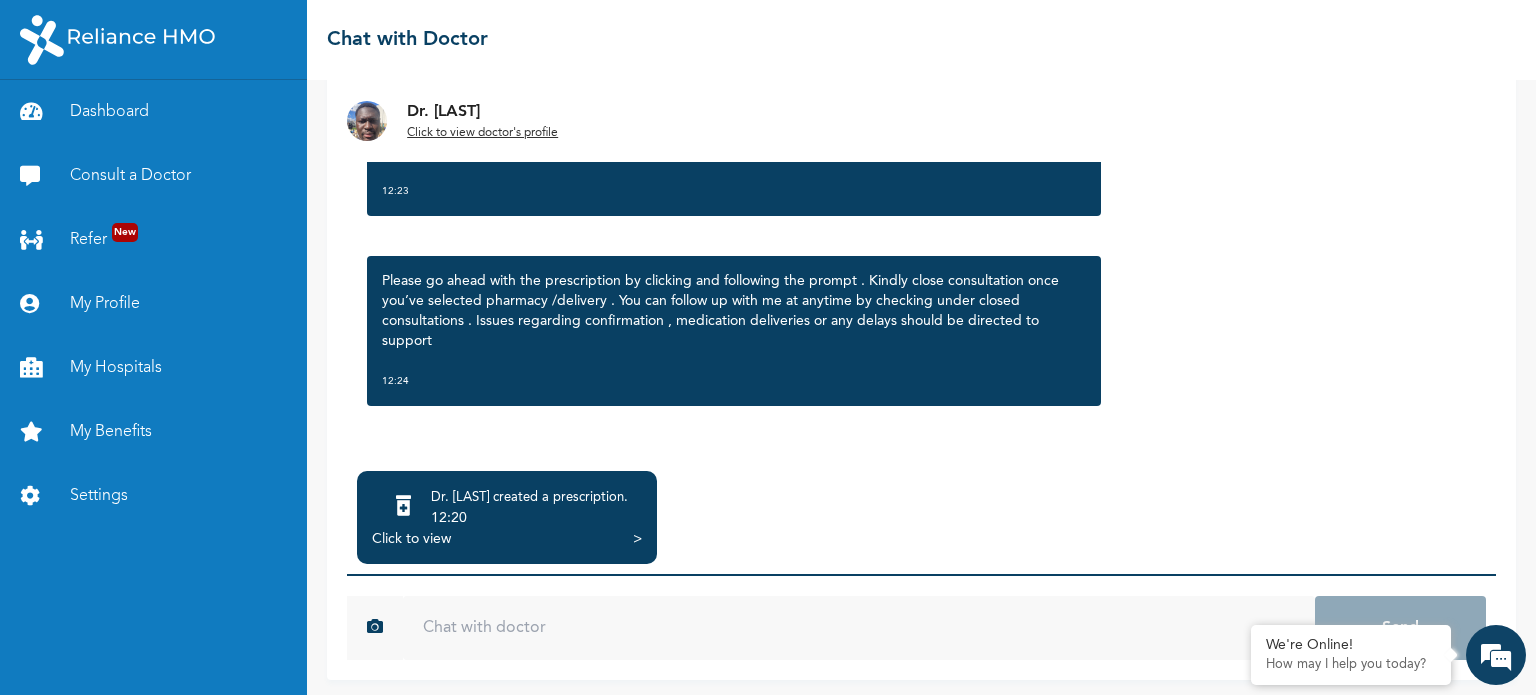 scroll, scrollTop: 142, scrollLeft: 0, axis: vertical 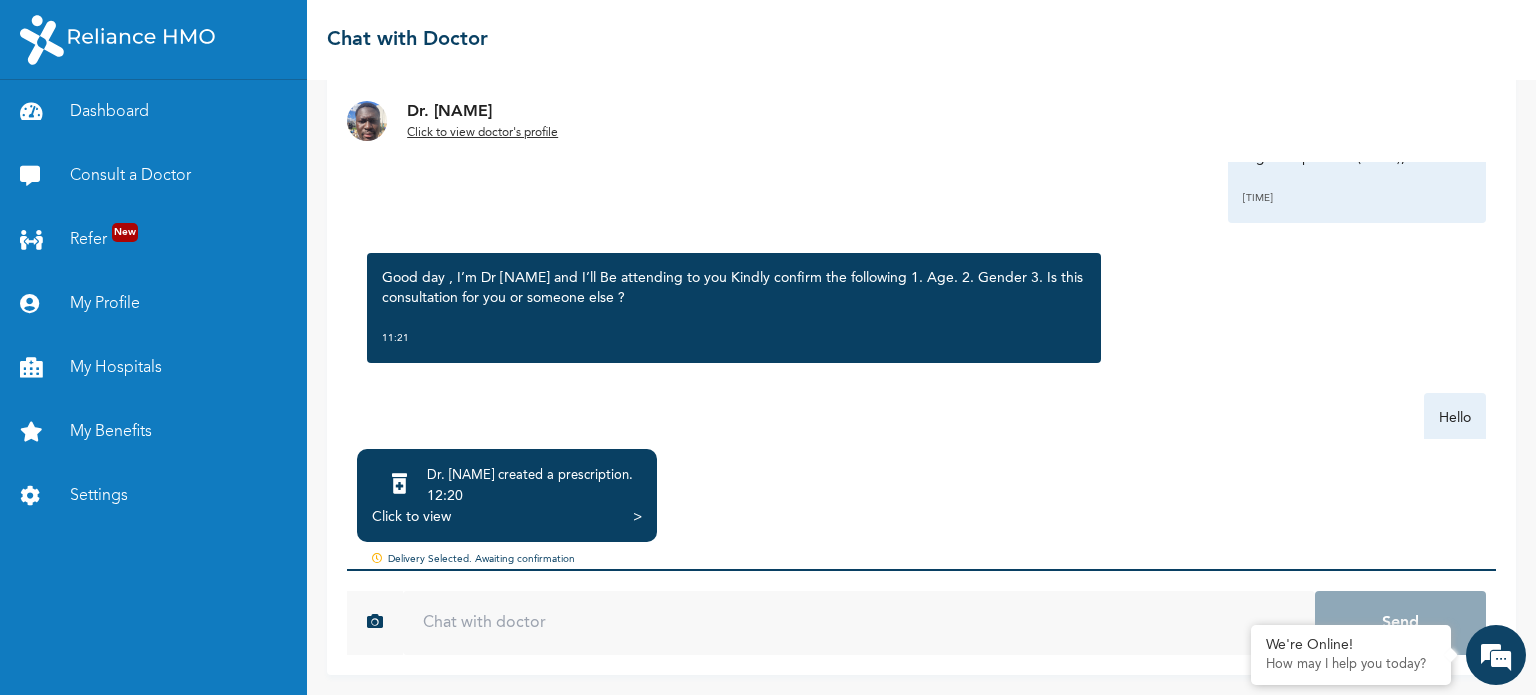 click on "Click to view" at bounding box center [411, 517] 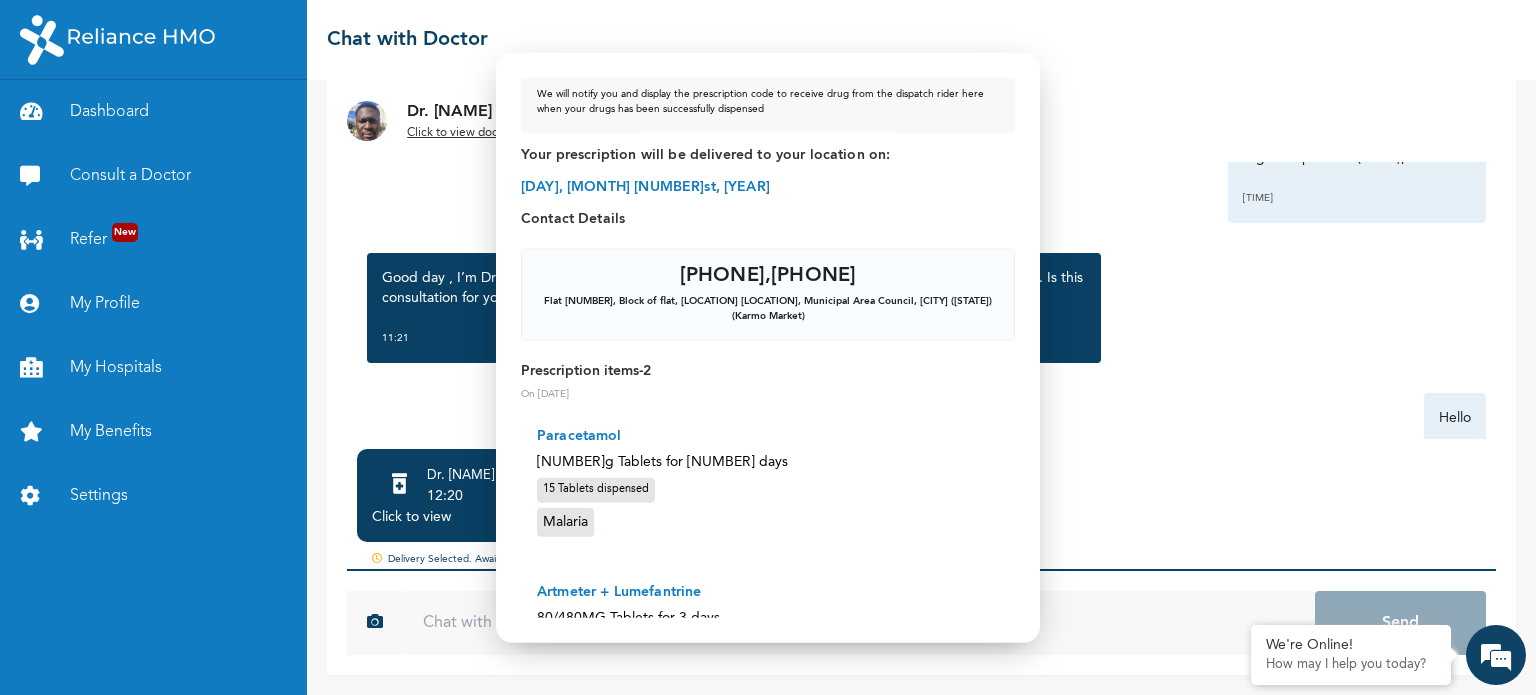 scroll, scrollTop: 0, scrollLeft: 0, axis: both 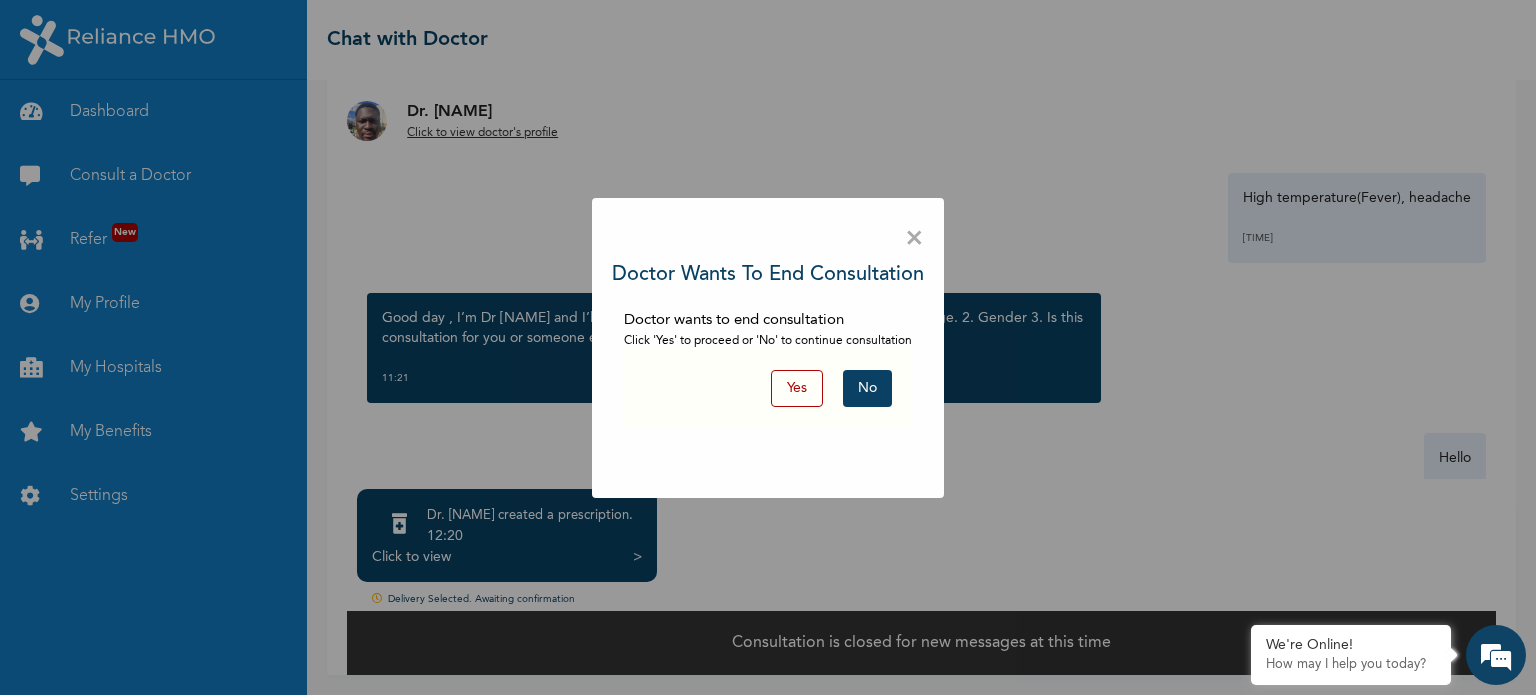 click on "Yes" at bounding box center (797, 388) 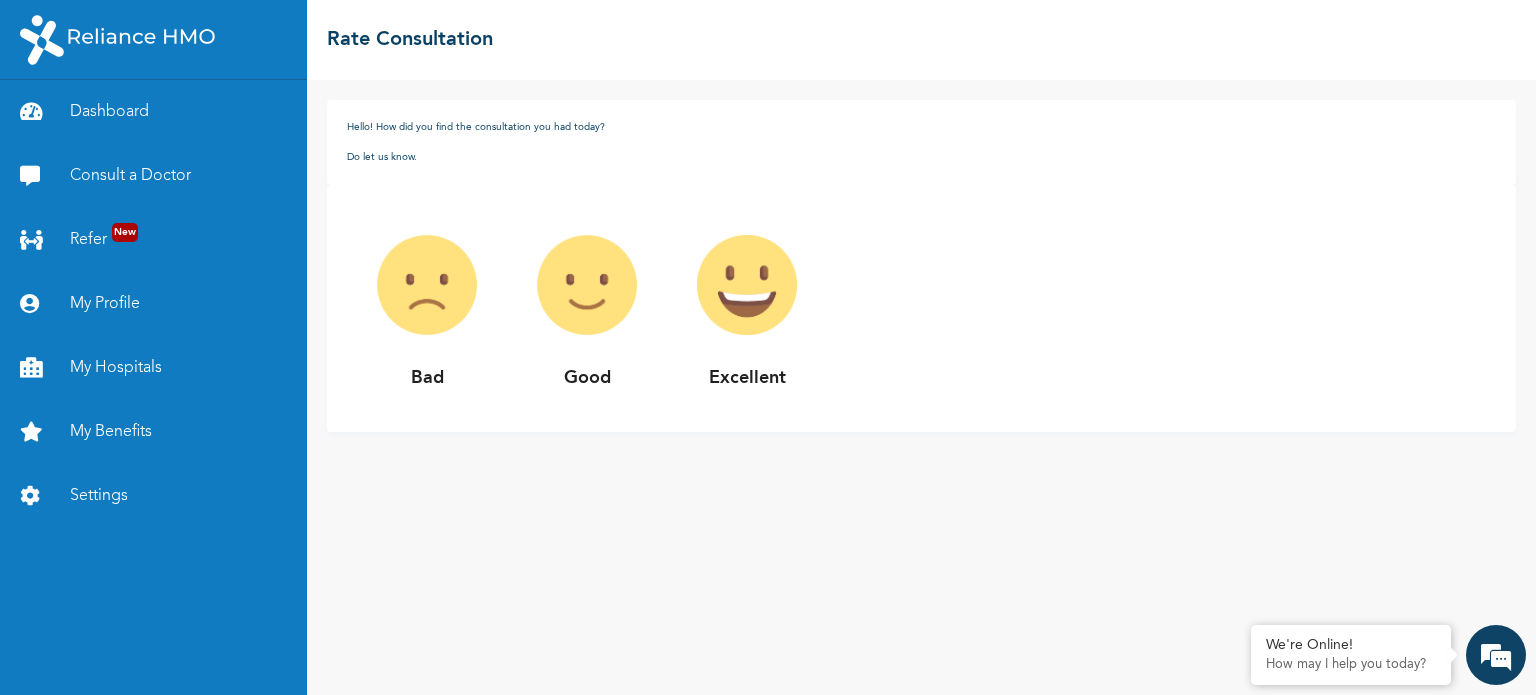 click on "Good" at bounding box center (587, 378) 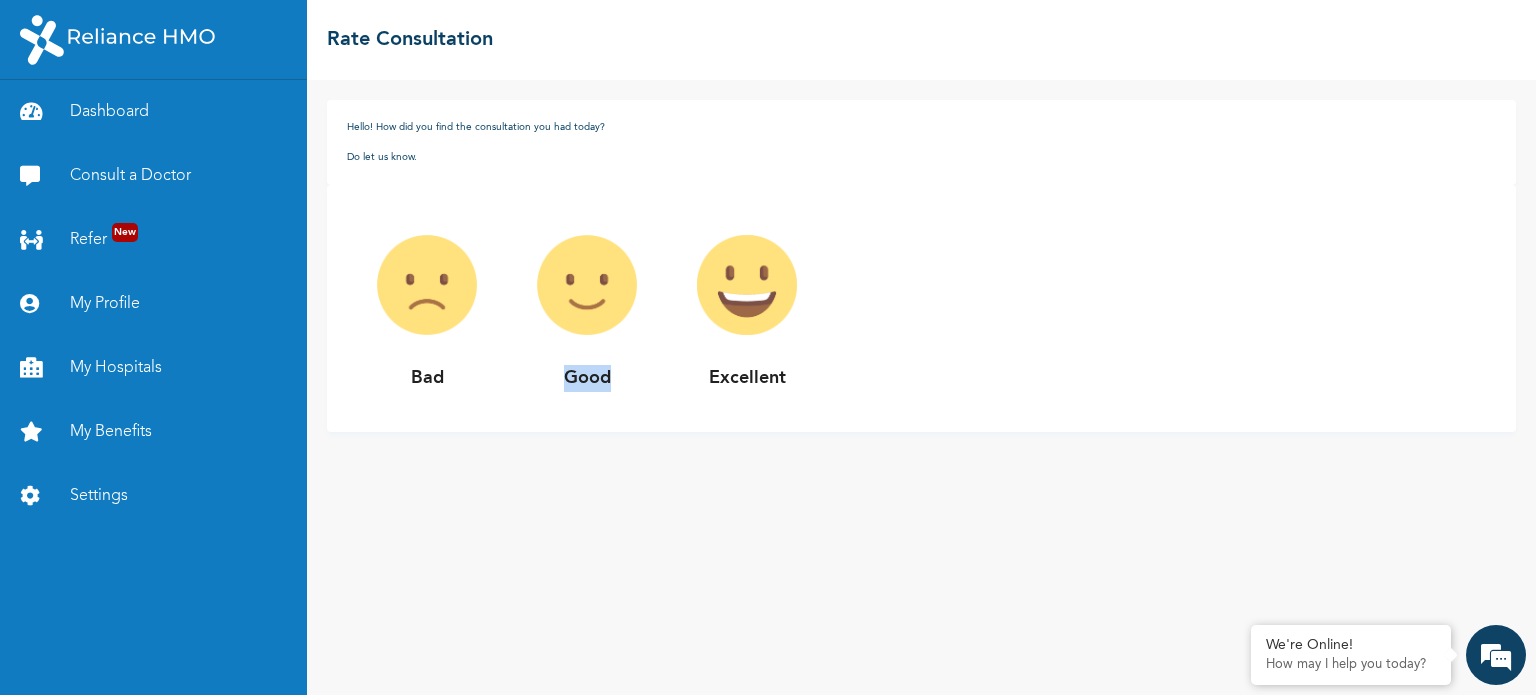 click on "Good" at bounding box center [587, 378] 